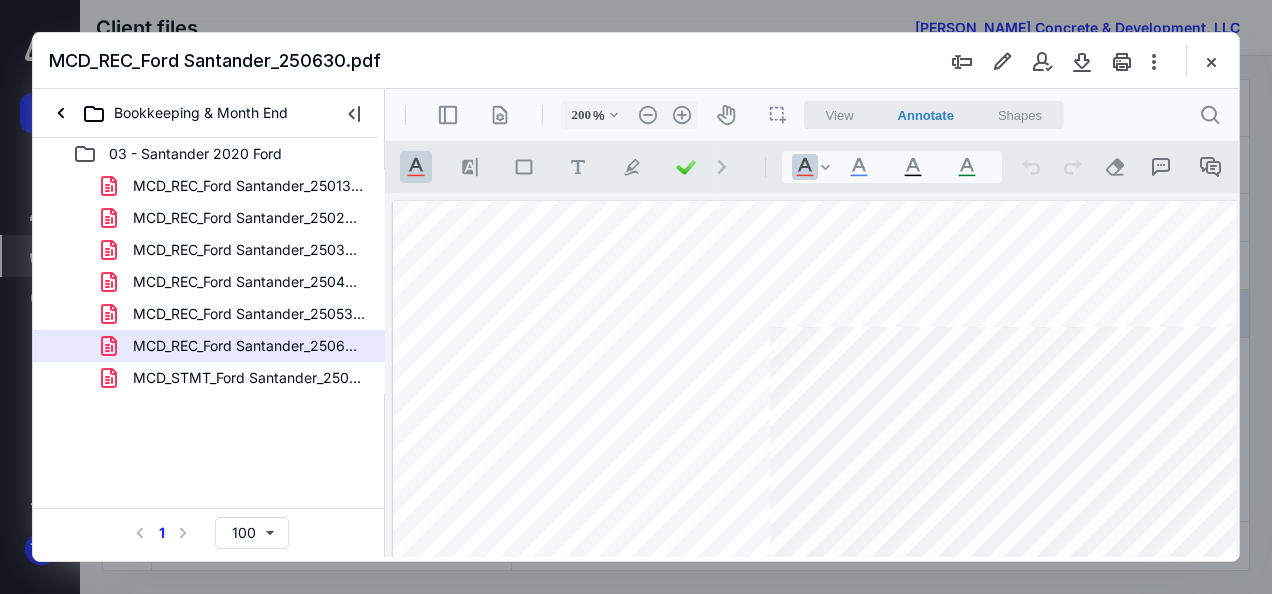 scroll, scrollTop: 0, scrollLeft: 0, axis: both 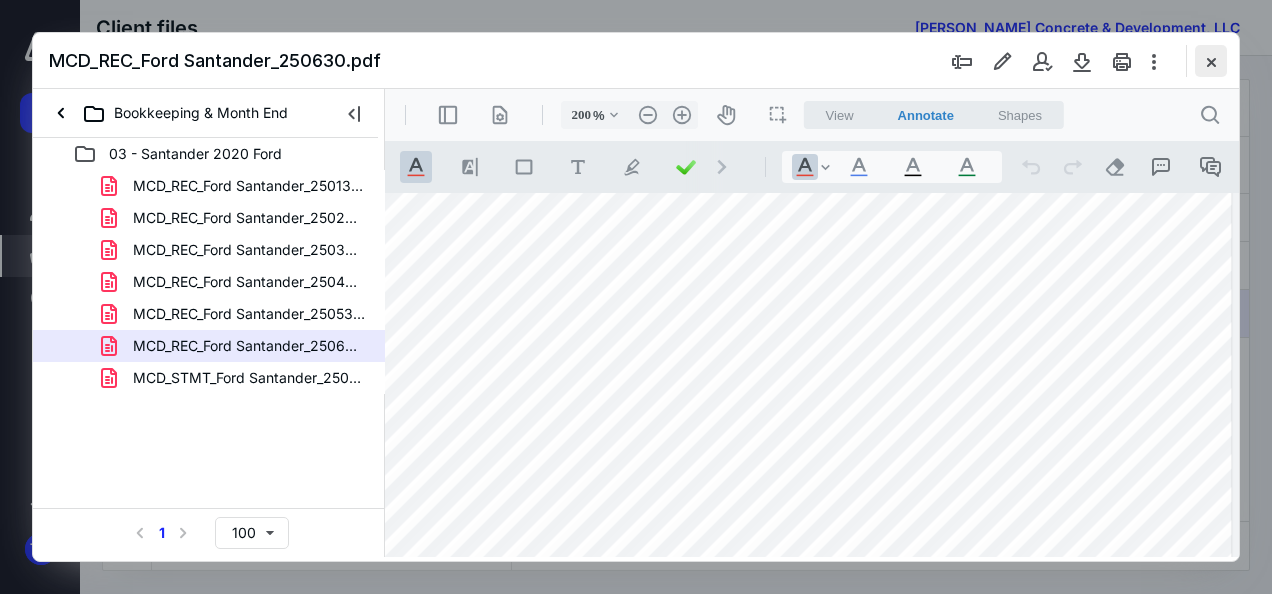 click at bounding box center (1211, 61) 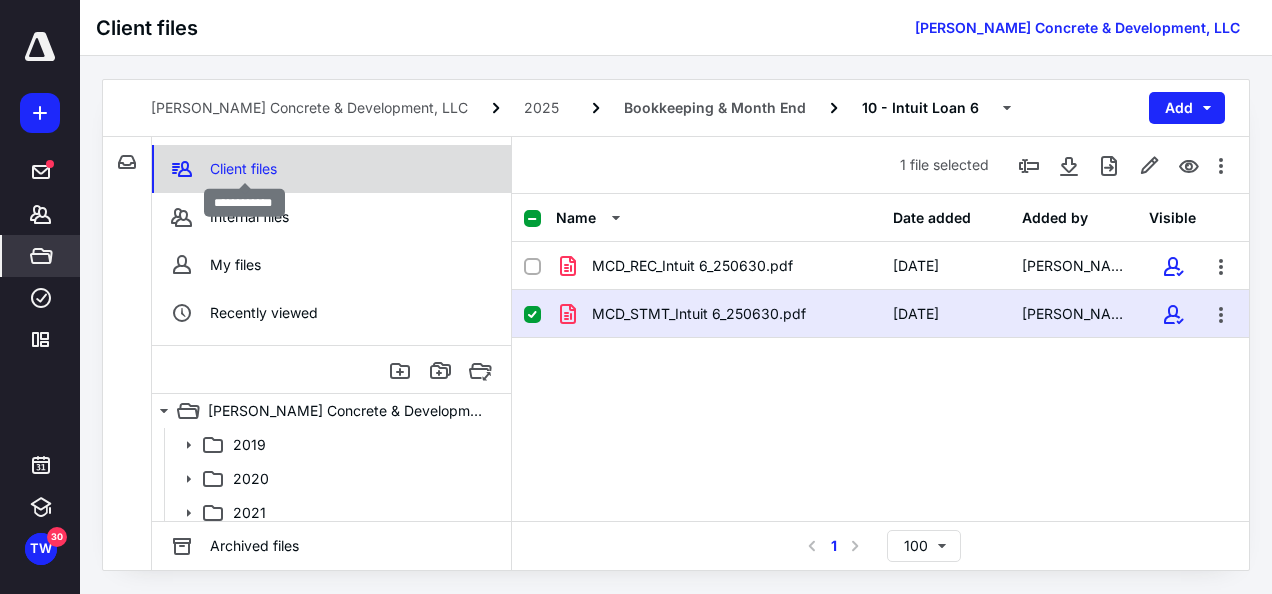 click on "Client files" at bounding box center (243, 169) 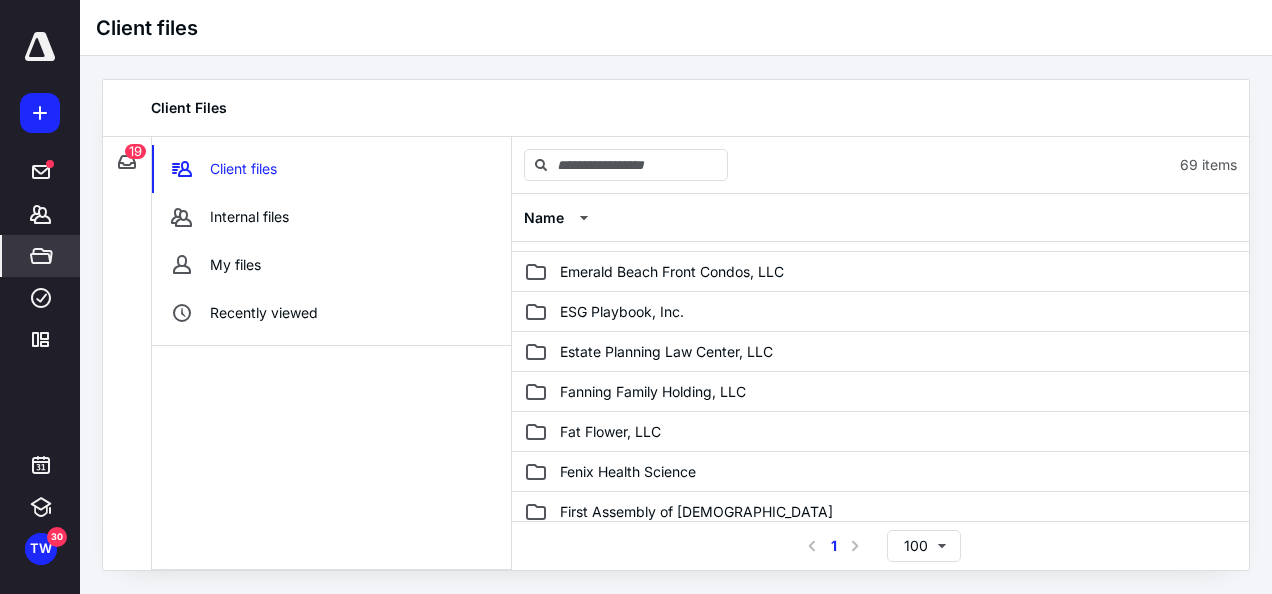 scroll, scrollTop: 907, scrollLeft: 0, axis: vertical 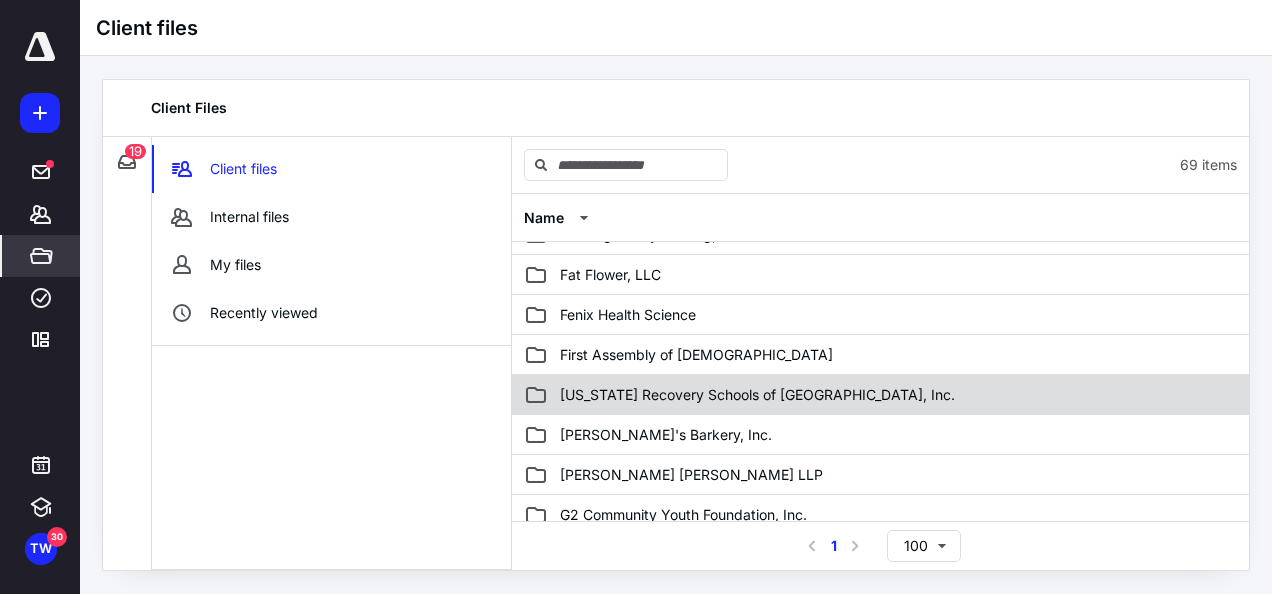 click on "[US_STATE] Recovery Schools of [GEOGRAPHIC_DATA], Inc." at bounding box center (757, 395) 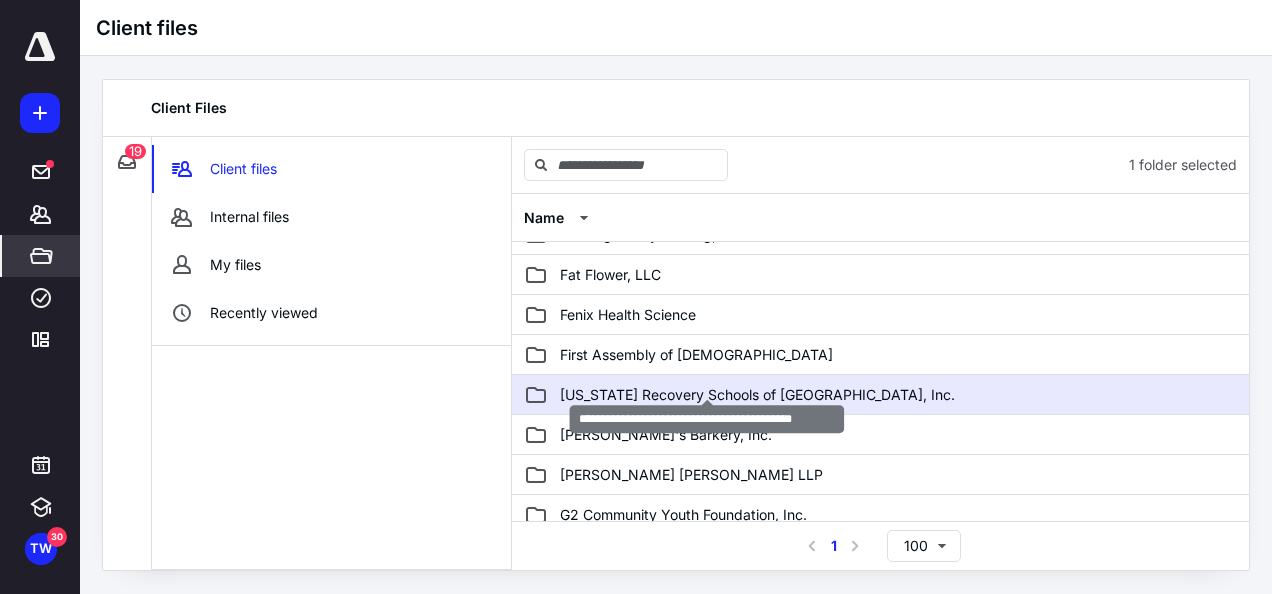 click on "[US_STATE] Recovery Schools of [GEOGRAPHIC_DATA], Inc." at bounding box center [757, 395] 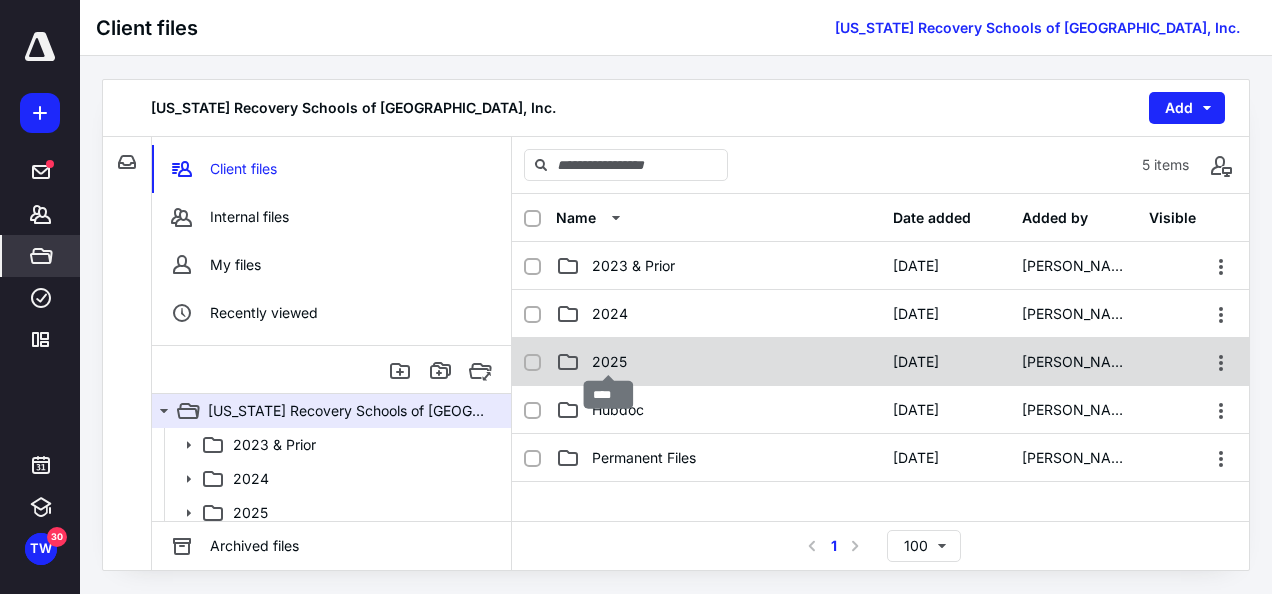 click on "2025" at bounding box center (609, 362) 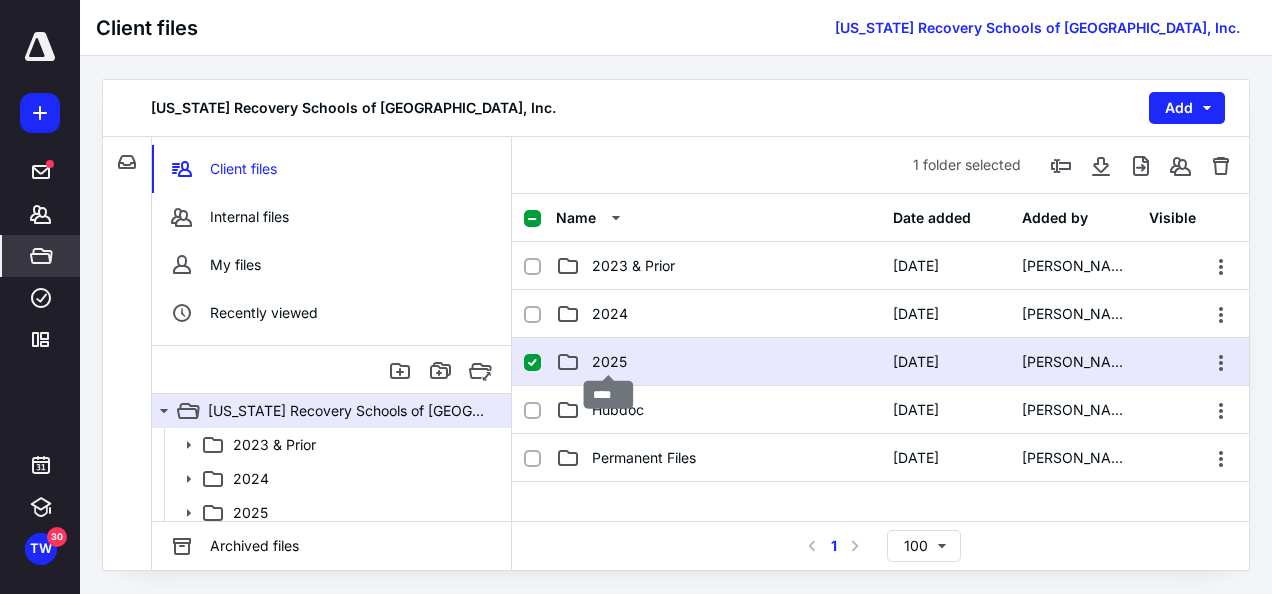 click on "2025" at bounding box center (609, 362) 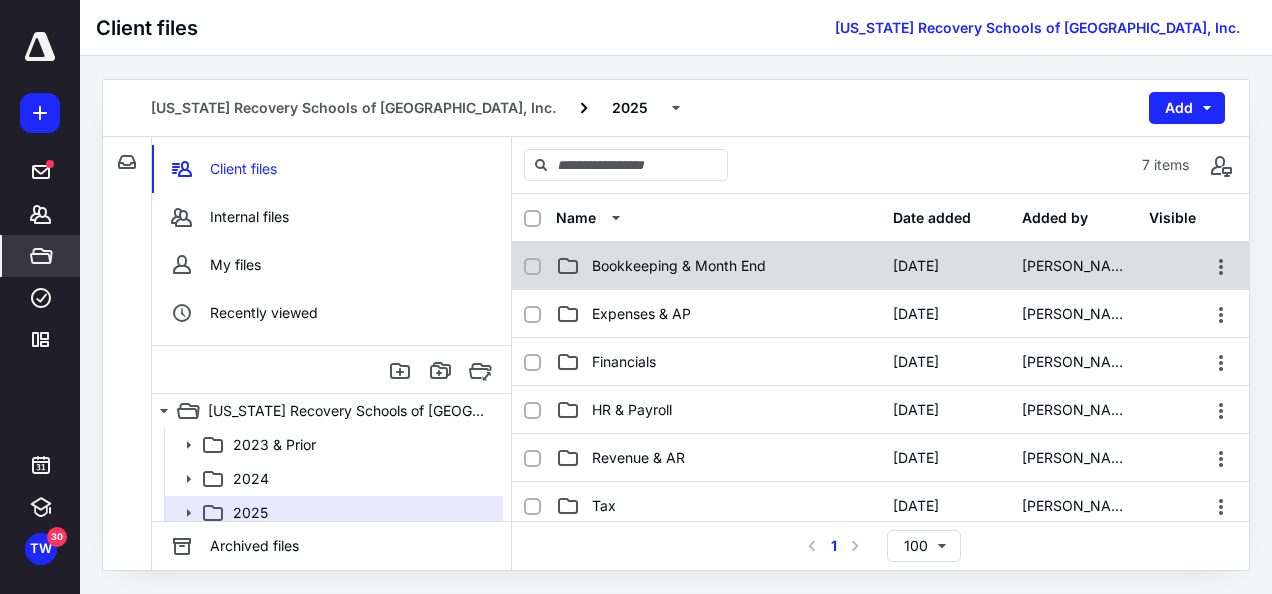click on "Bookkeeping & Month End" at bounding box center (679, 266) 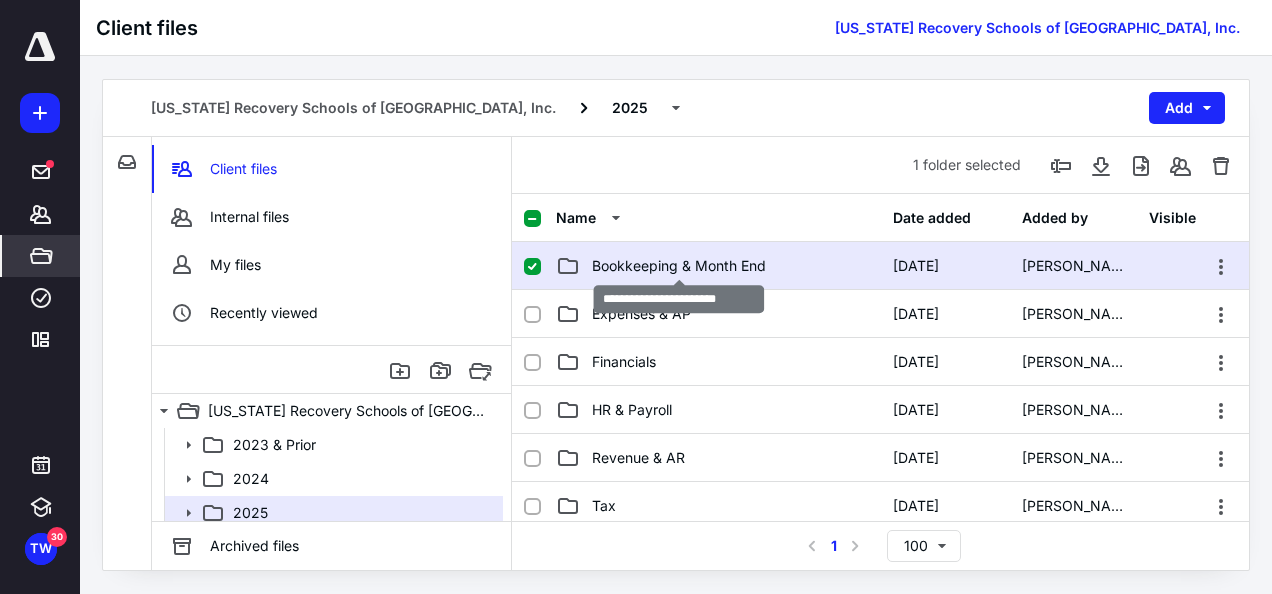 click on "Bookkeeping & Month End" at bounding box center [679, 266] 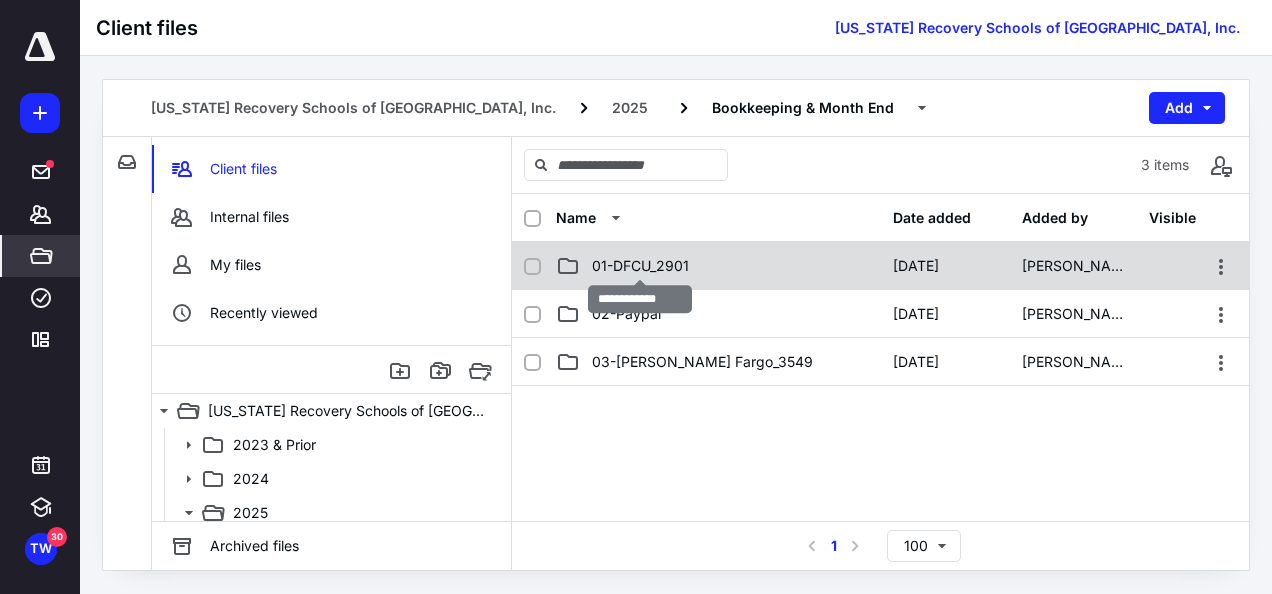 click on "01-DFCU_2901" at bounding box center [640, 266] 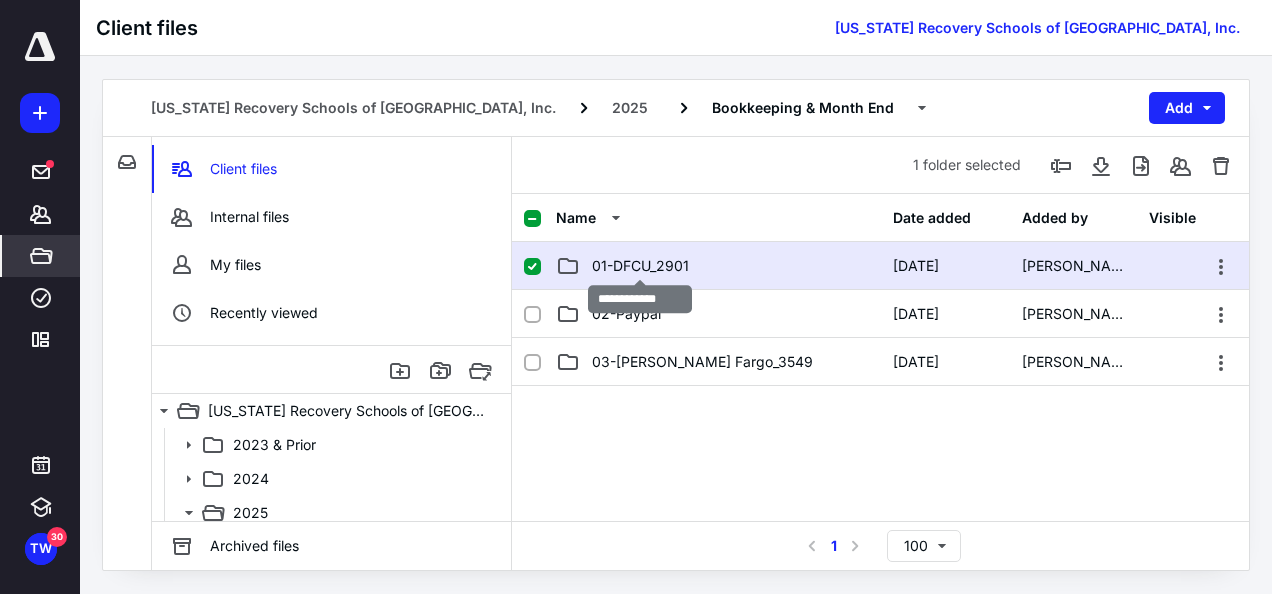 click on "01-DFCU_2901" at bounding box center (640, 266) 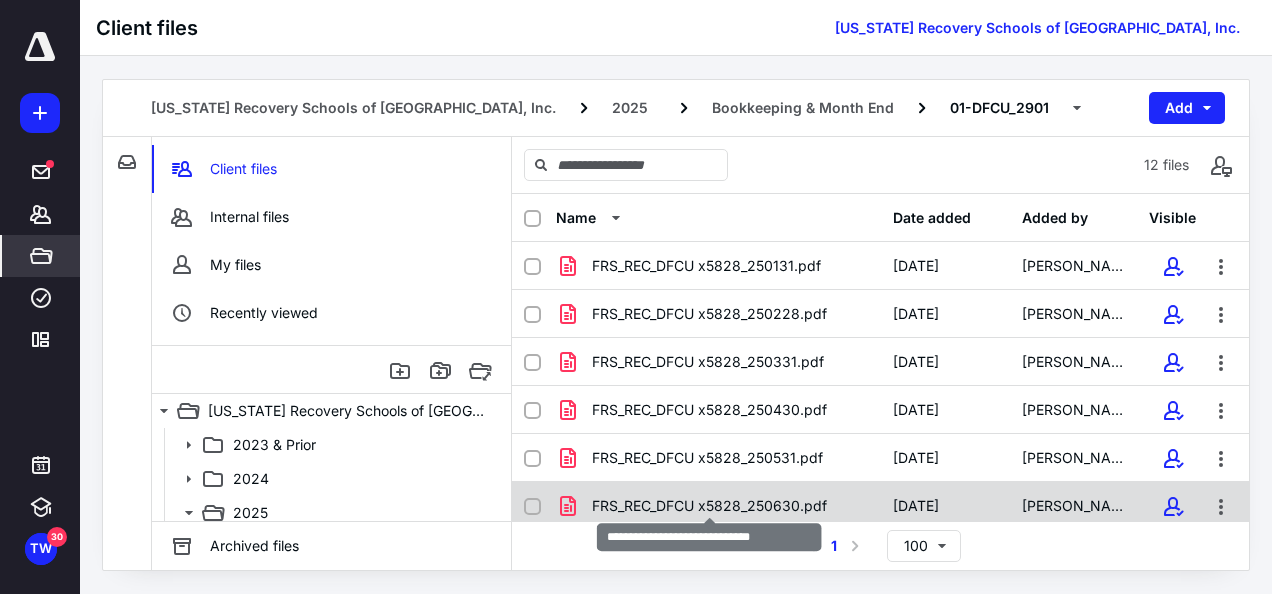 click on "FRS_REC_DFCU x5828_250630.pdf" at bounding box center (709, 506) 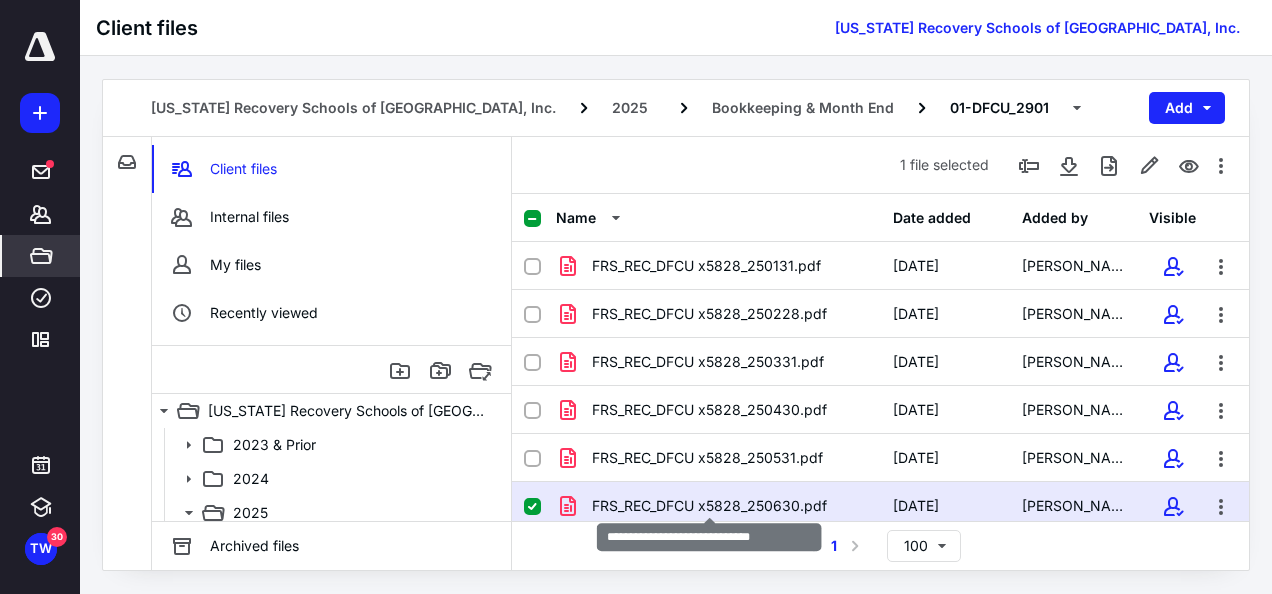 click on "FRS_REC_DFCU x5828_250630.pdf" at bounding box center [709, 506] 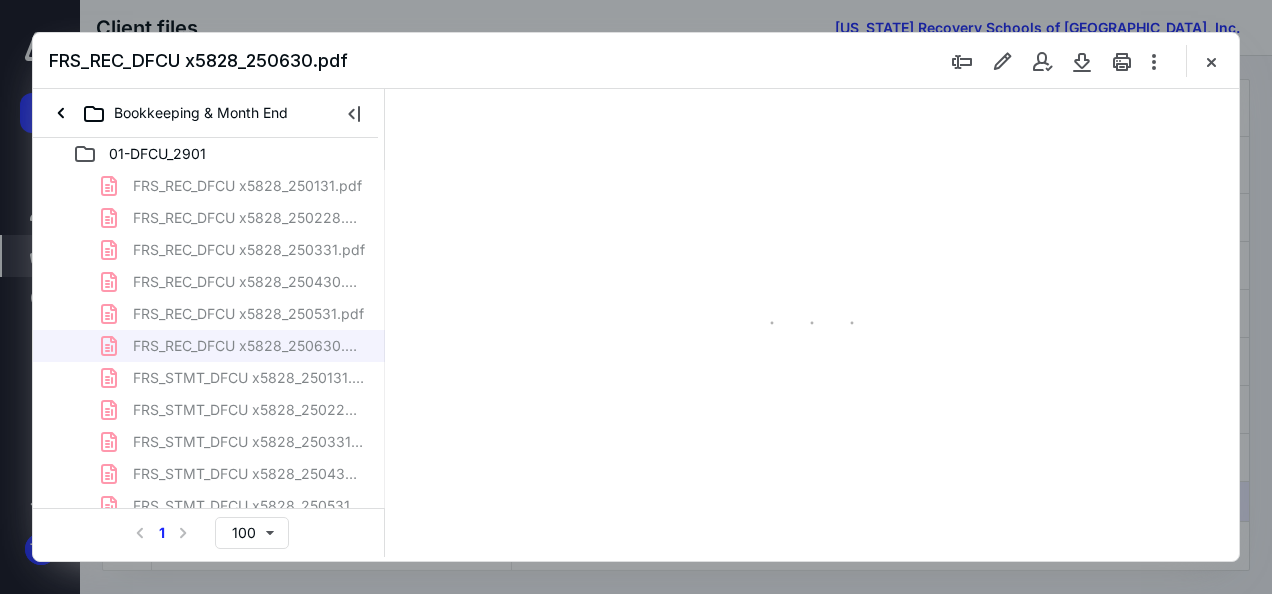 scroll, scrollTop: 0, scrollLeft: 0, axis: both 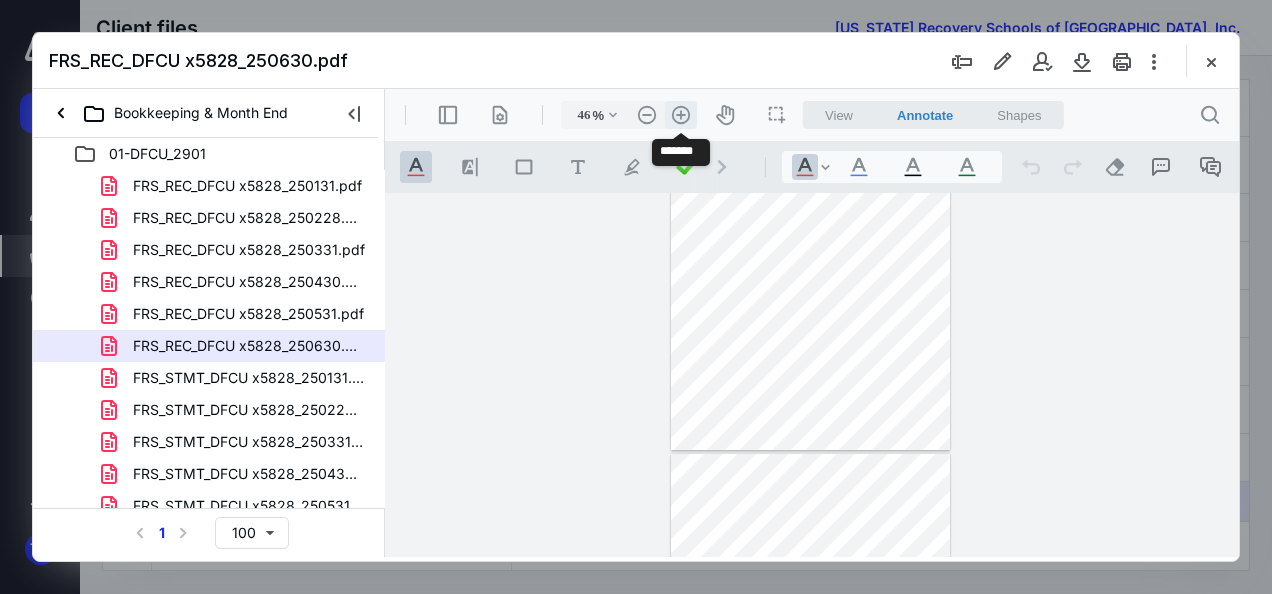 click on ".cls-1{fill:#abb0c4;} icon - header - zoom - in - line" at bounding box center [681, 115] 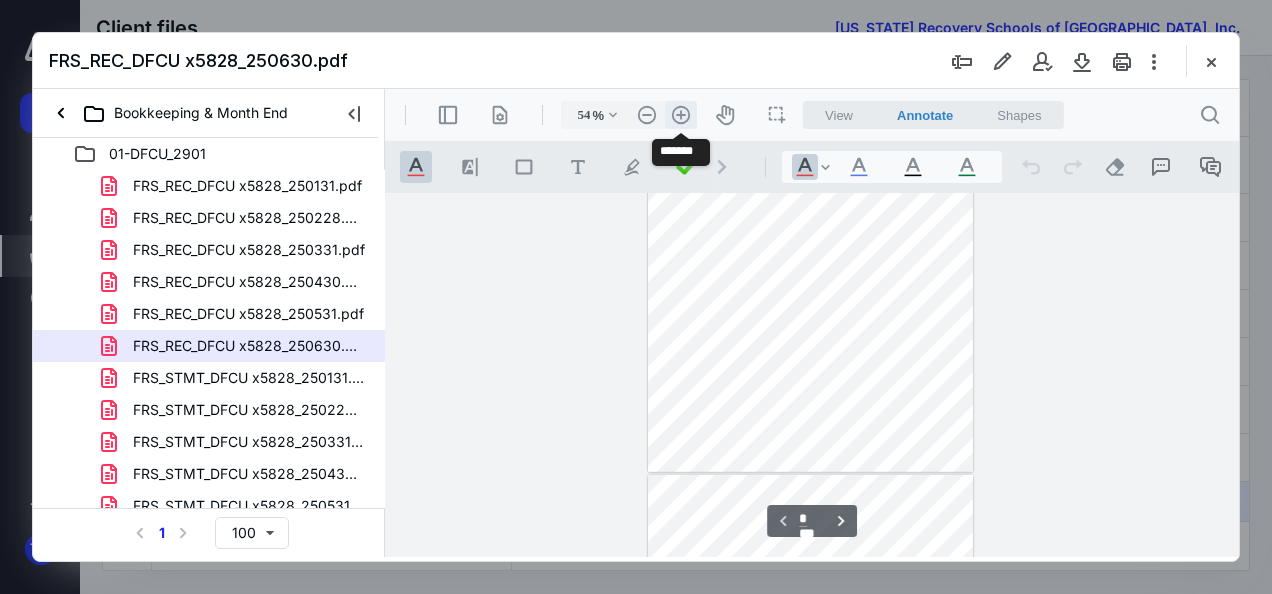 click on ".cls-1{fill:#abb0c4;} icon - header - zoom - in - line" at bounding box center (681, 115) 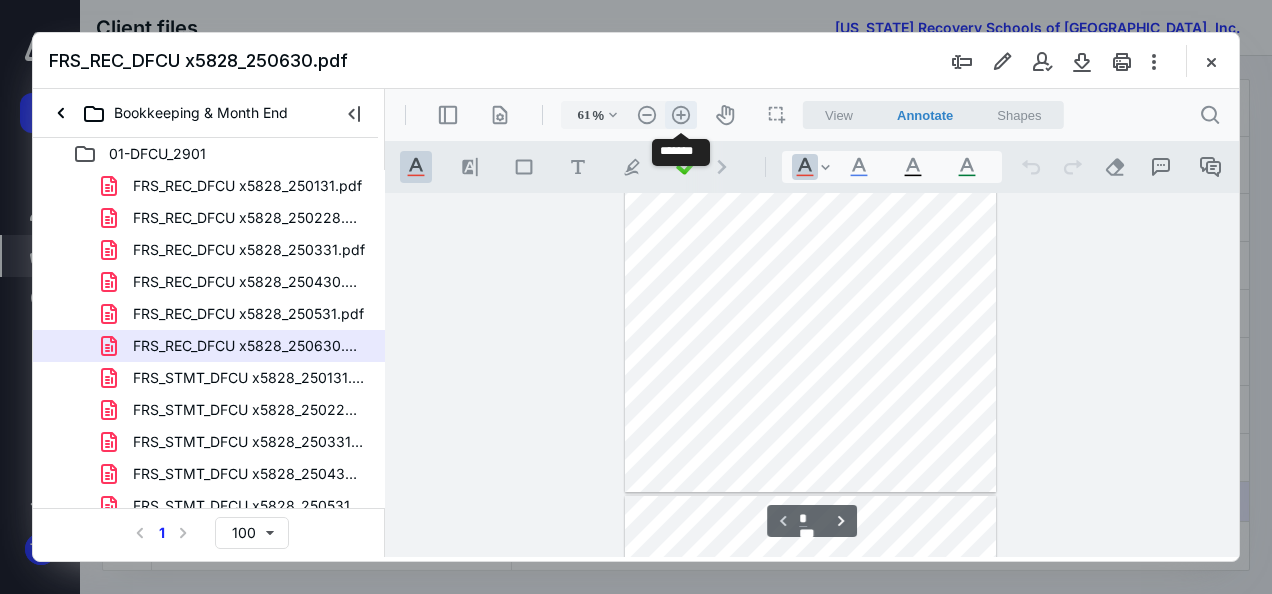 click on ".cls-1{fill:#abb0c4;} icon - header - zoom - in - line" at bounding box center [681, 115] 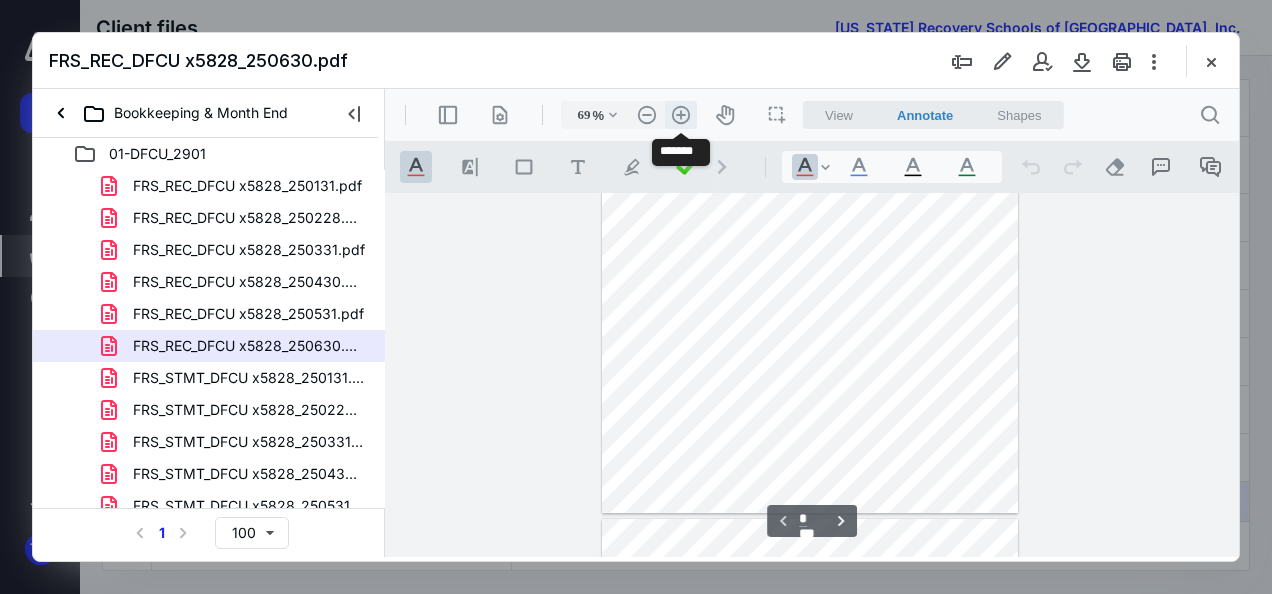 click on ".cls-1{fill:#abb0c4;} icon - header - zoom - in - line" at bounding box center [681, 115] 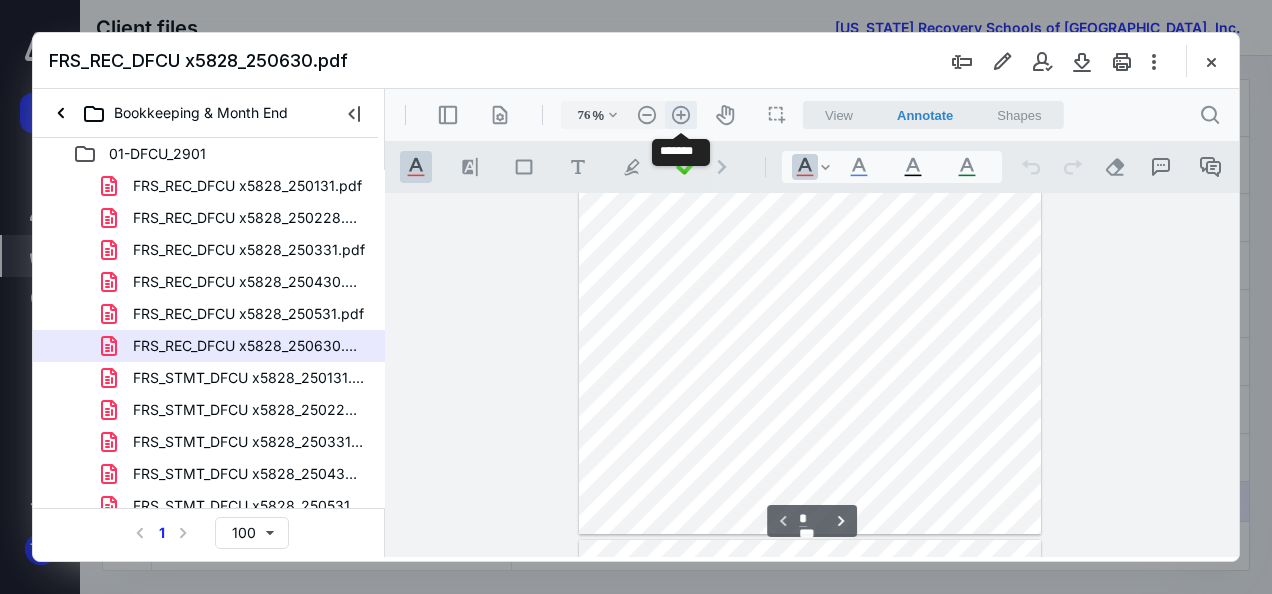 click on ".cls-1{fill:#abb0c4;} icon - header - zoom - in - line" at bounding box center (681, 115) 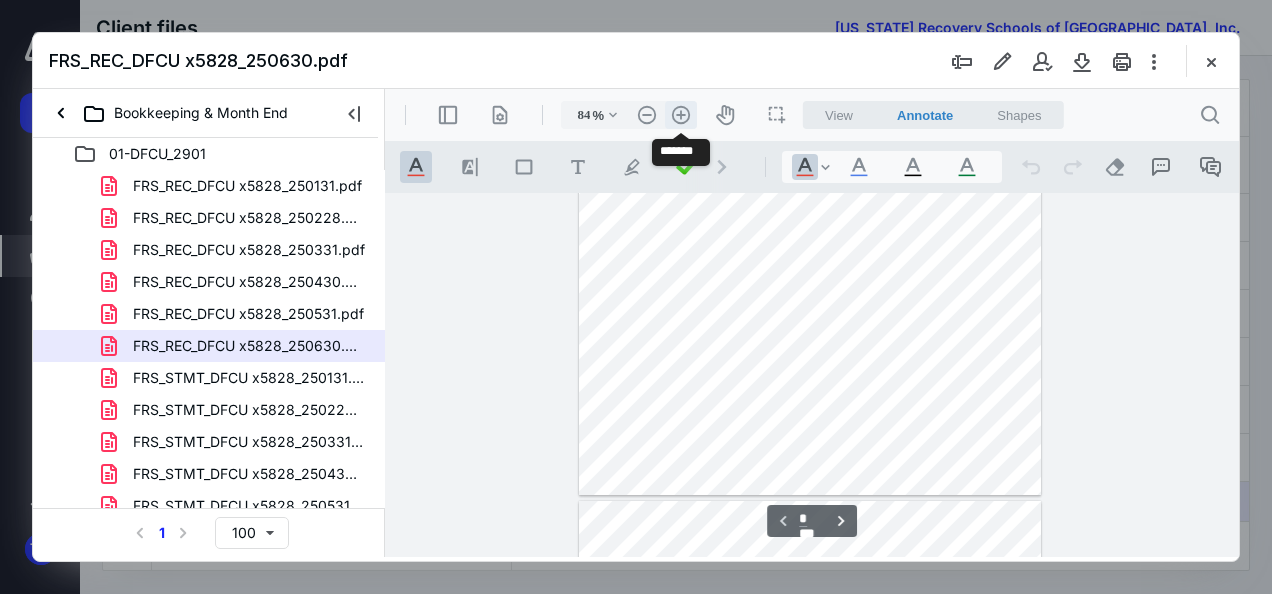 click on ".cls-1{fill:#abb0c4;} icon - header - zoom - in - line" at bounding box center (681, 115) 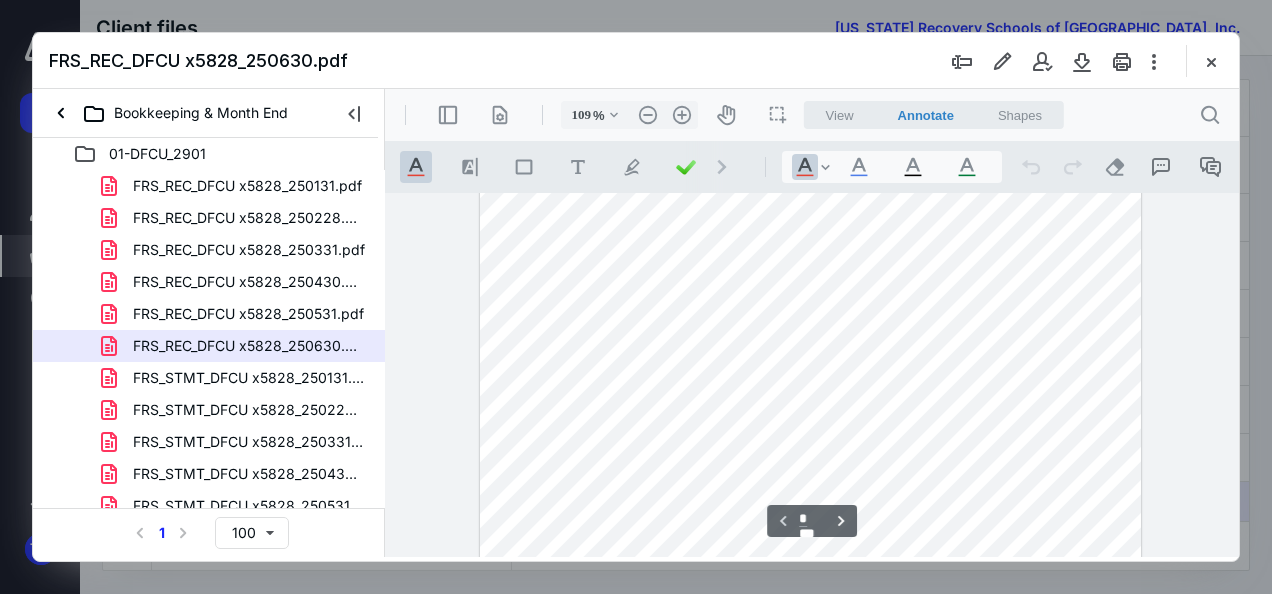 scroll, scrollTop: 0, scrollLeft: 0, axis: both 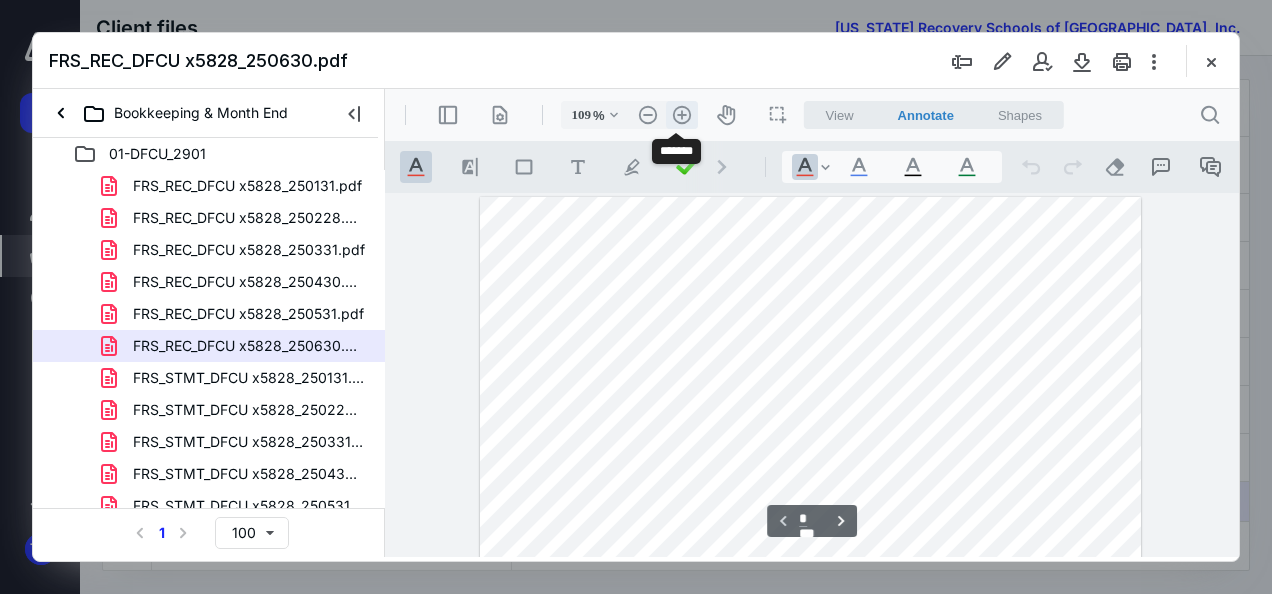 click on ".cls-1{fill:#abb0c4;} icon - header - zoom - in - line" at bounding box center (682, 115) 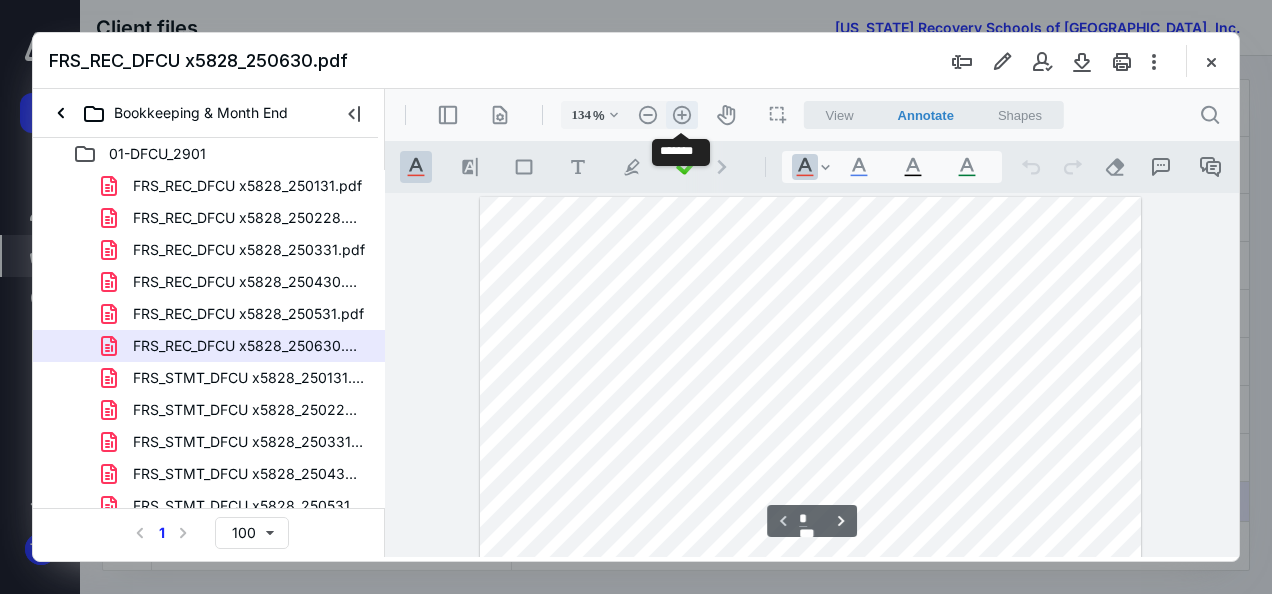 scroll, scrollTop: 30, scrollLeft: 0, axis: vertical 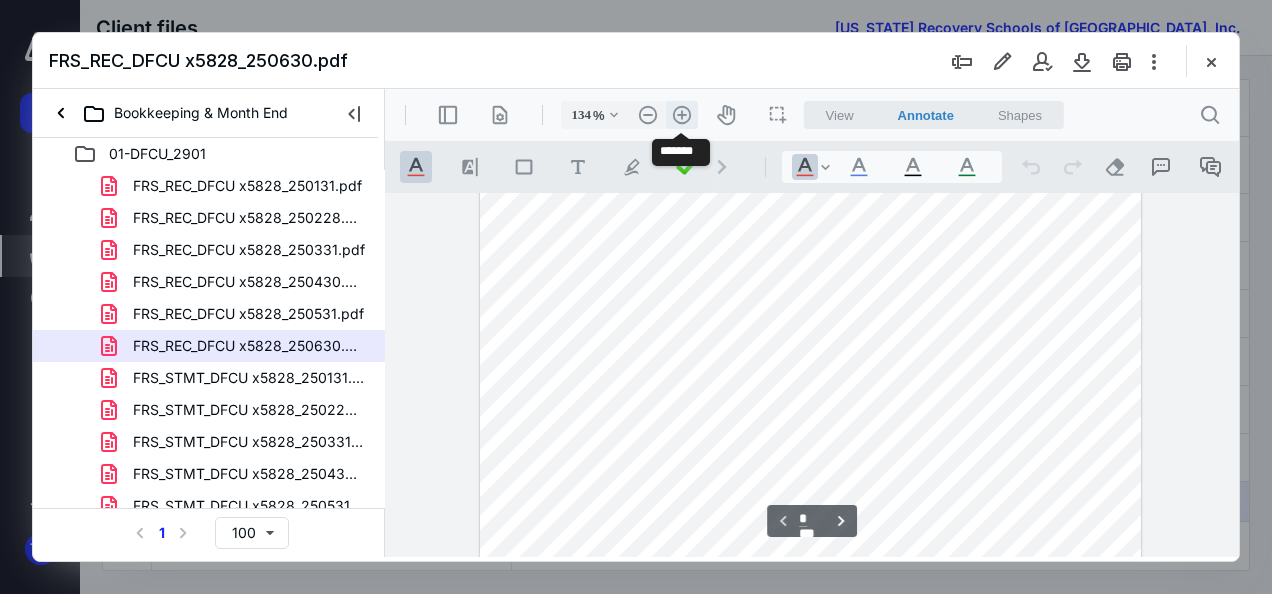 click on ".cls-1{fill:#abb0c4;} icon - header - zoom - in - line" at bounding box center [682, 115] 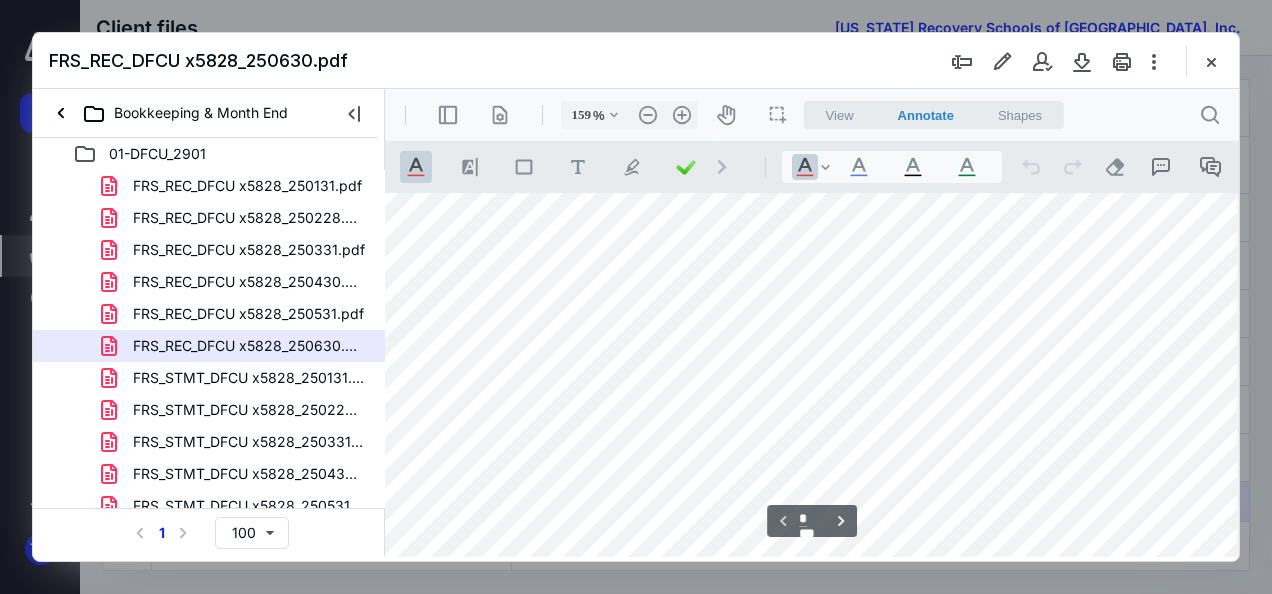 scroll, scrollTop: 60, scrollLeft: 106, axis: both 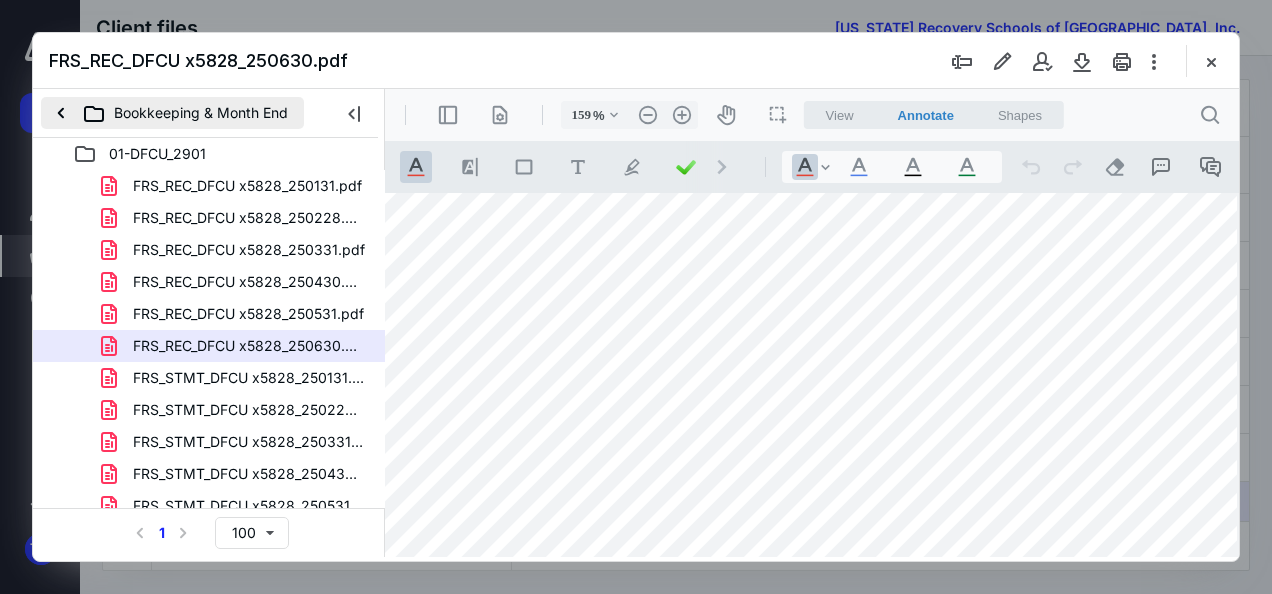 click on "Bookkeeping & Month End" at bounding box center (172, 113) 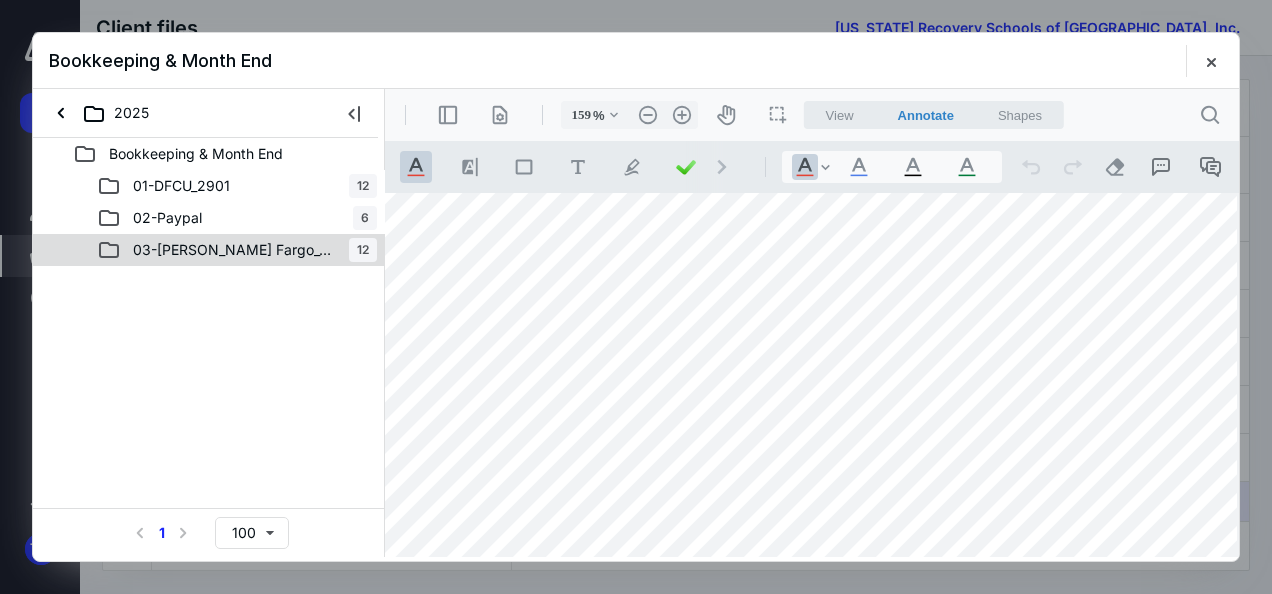 click on "03-[PERSON_NAME] Fargo_3549" at bounding box center [235, 250] 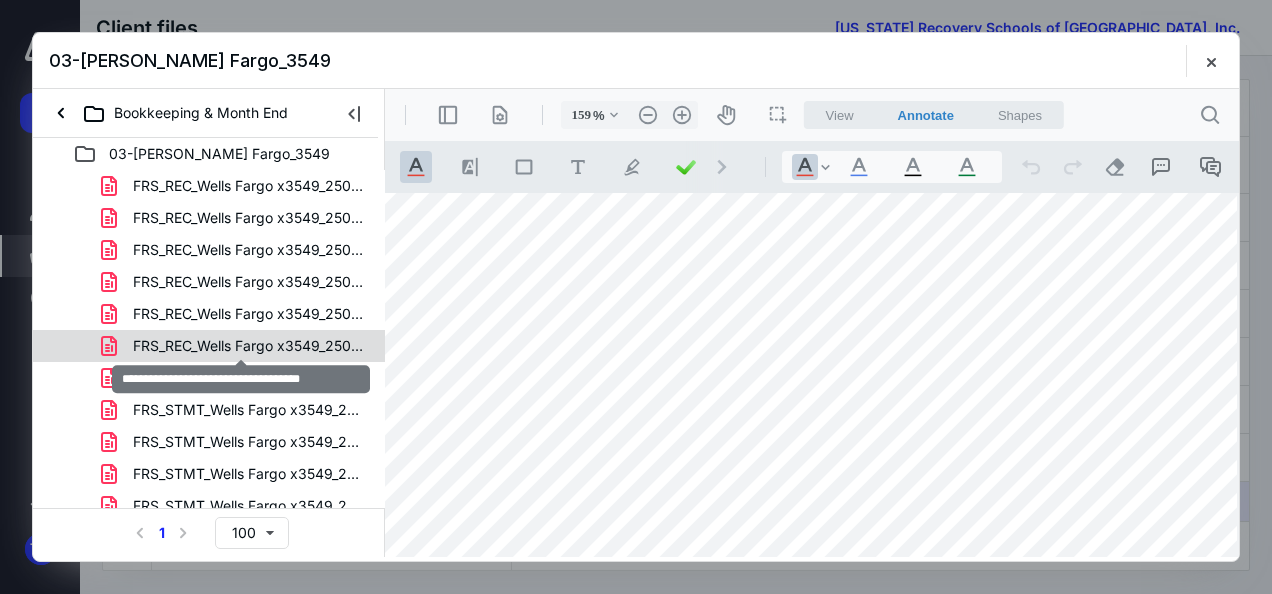 click on "FRS_REC_Wells Fargo x3549_250630.pdf" at bounding box center [249, 346] 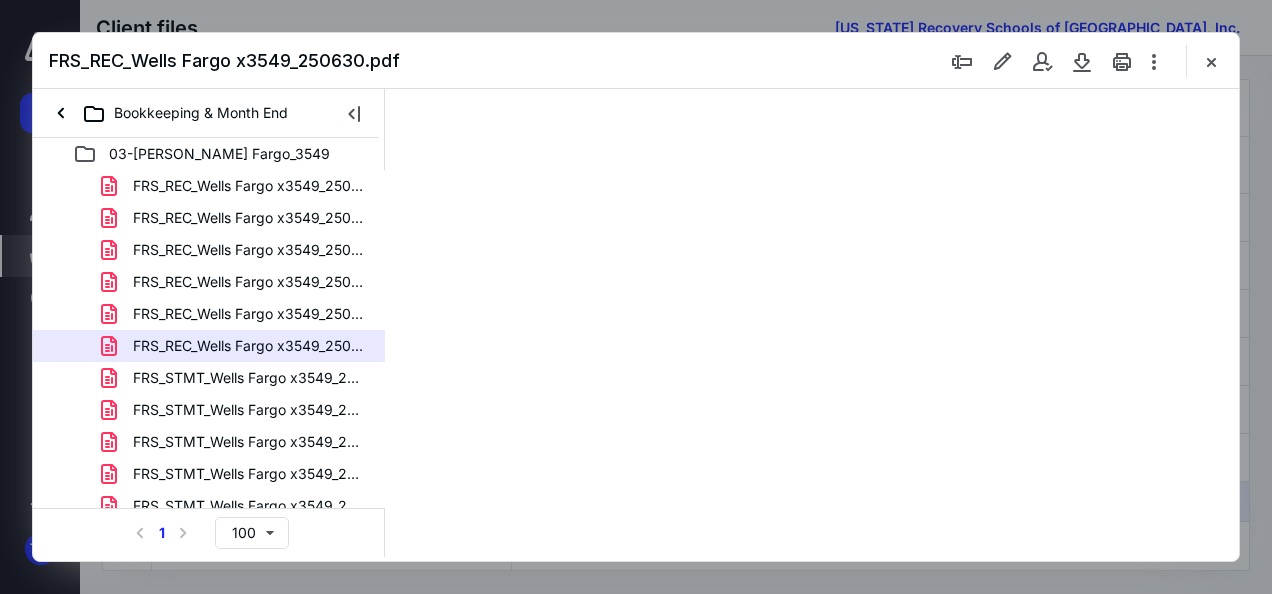 scroll, scrollTop: 0, scrollLeft: 0, axis: both 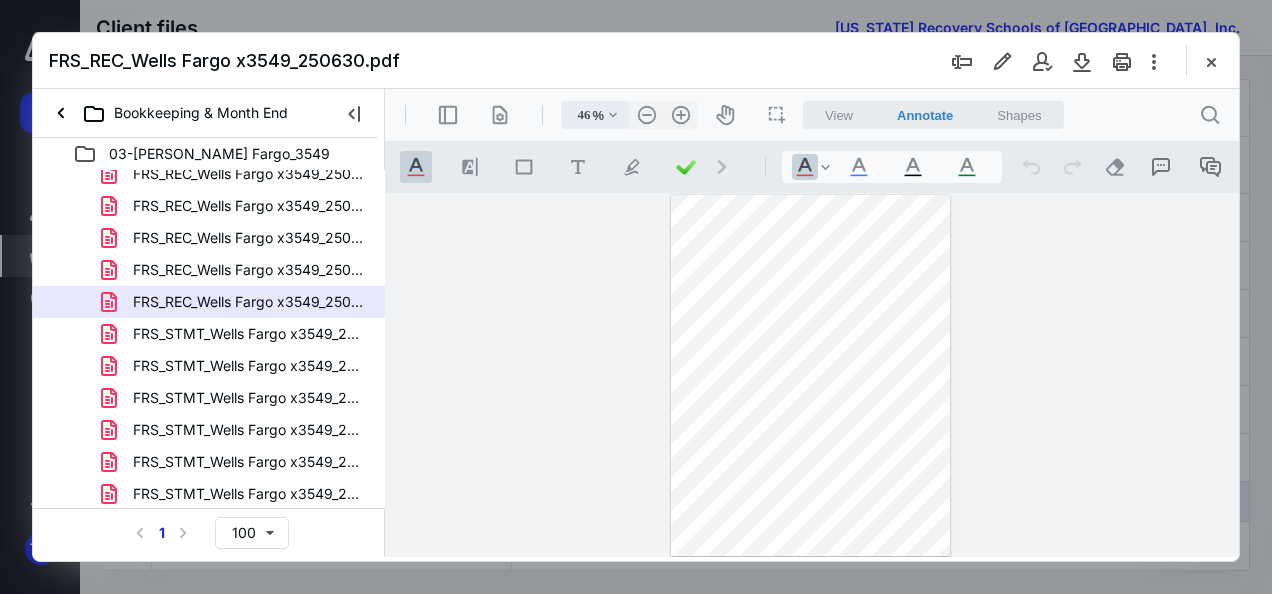 click on ".cls-1{fill:#abb0c4;} icon - chevron - down" at bounding box center (613, 115) 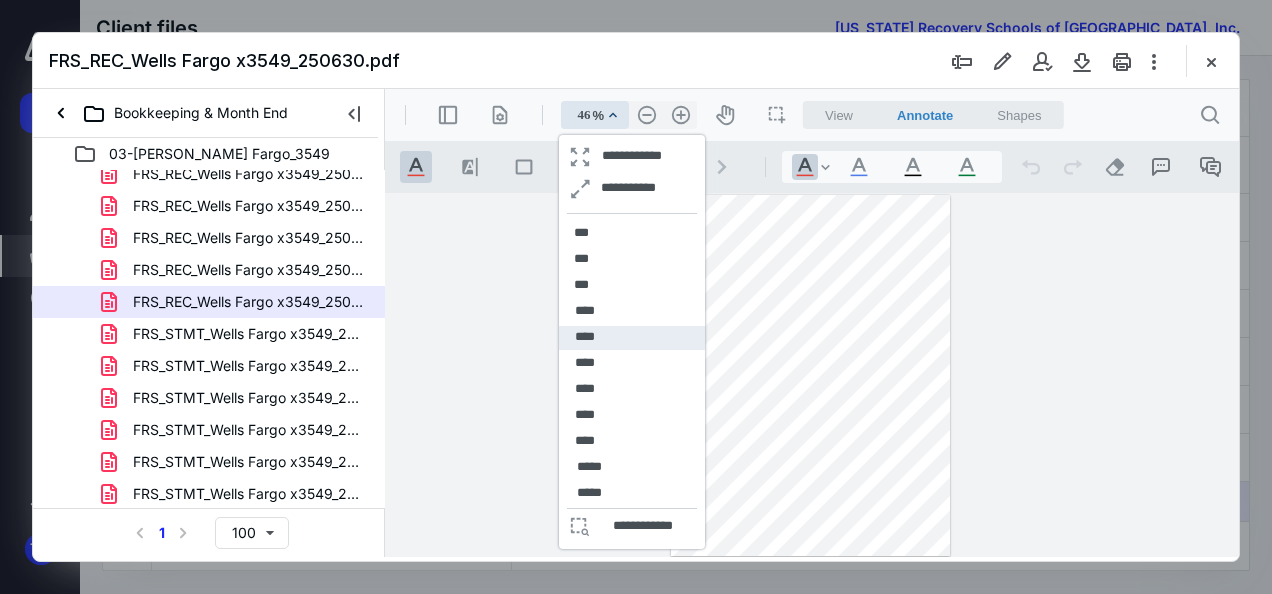 click on "****" at bounding box center (585, 337) 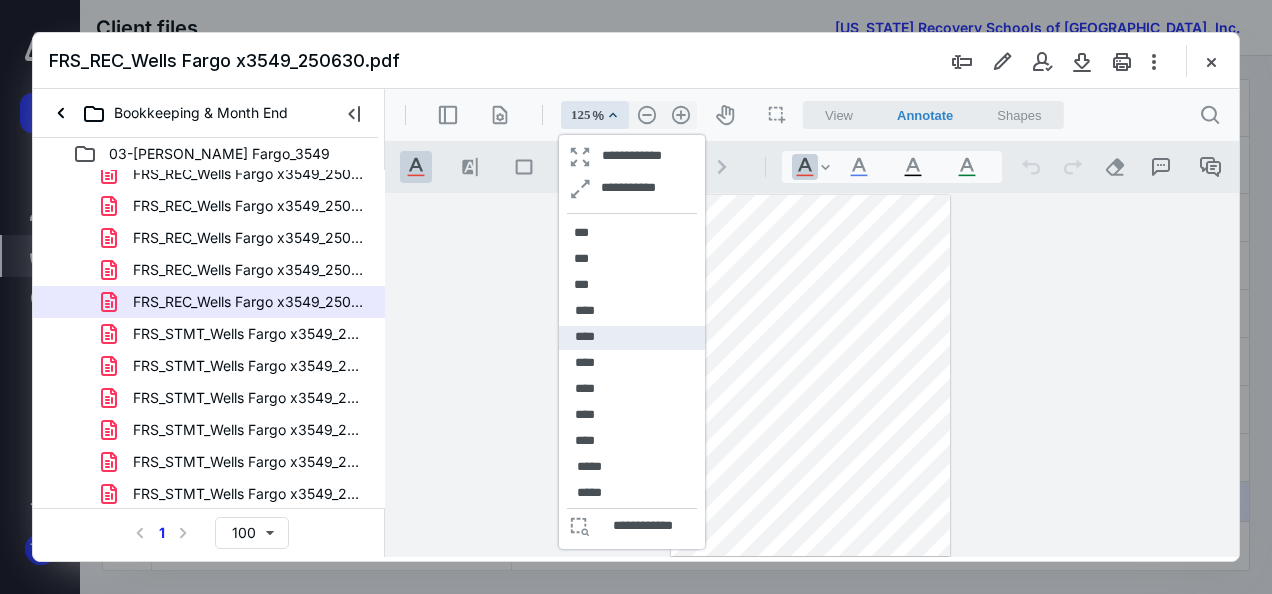 scroll, scrollTop: 227, scrollLeft: 0, axis: vertical 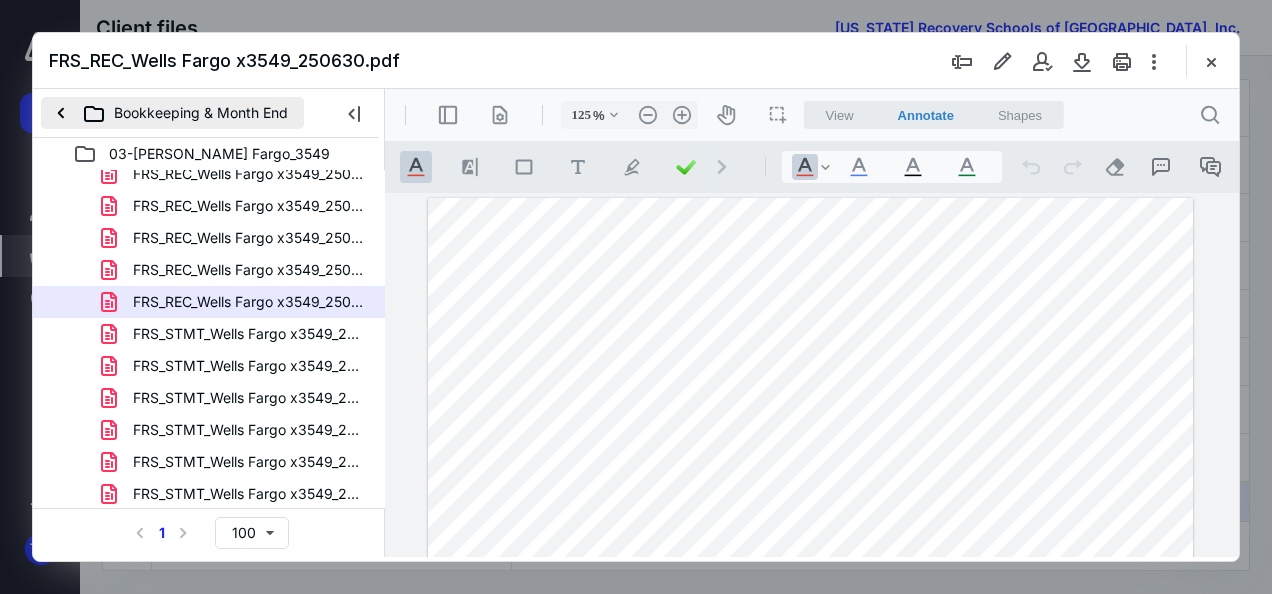 click on "Bookkeeping & Month End" at bounding box center [172, 113] 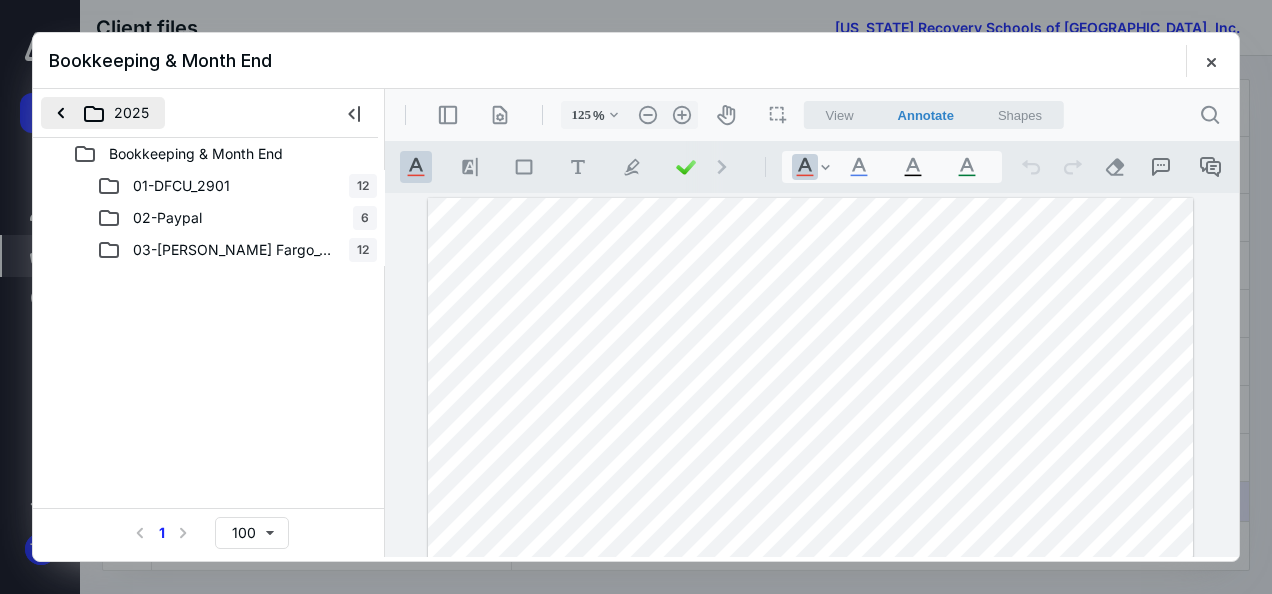 click on "2025" at bounding box center [103, 113] 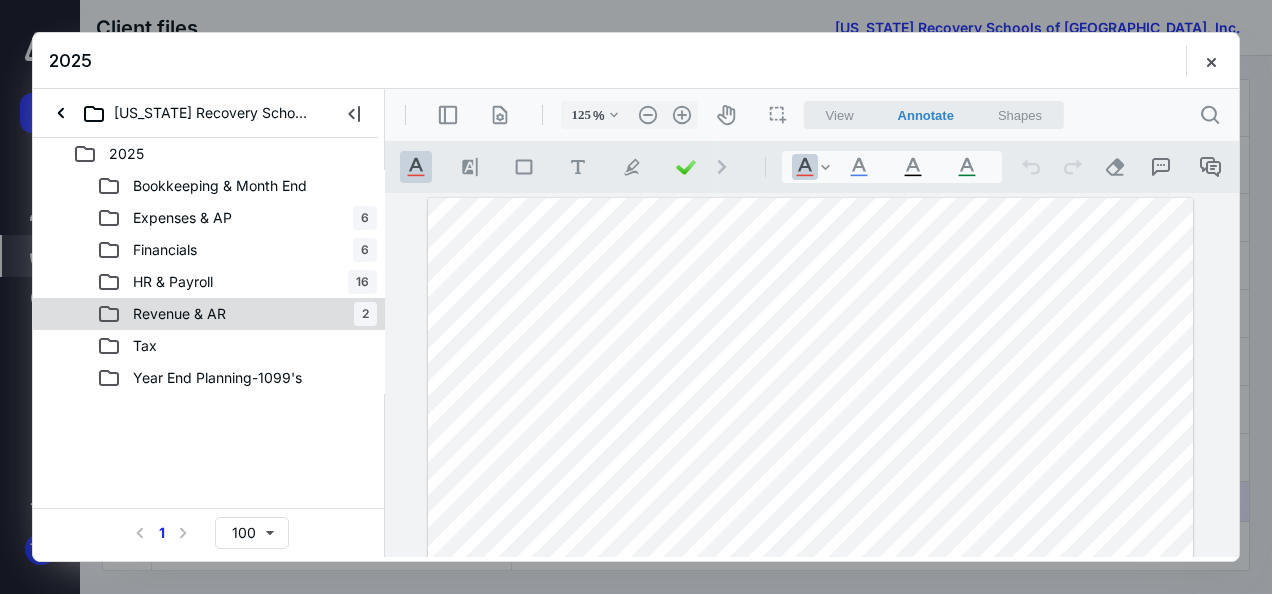 click on "Revenue & AR 2" at bounding box center (209, 314) 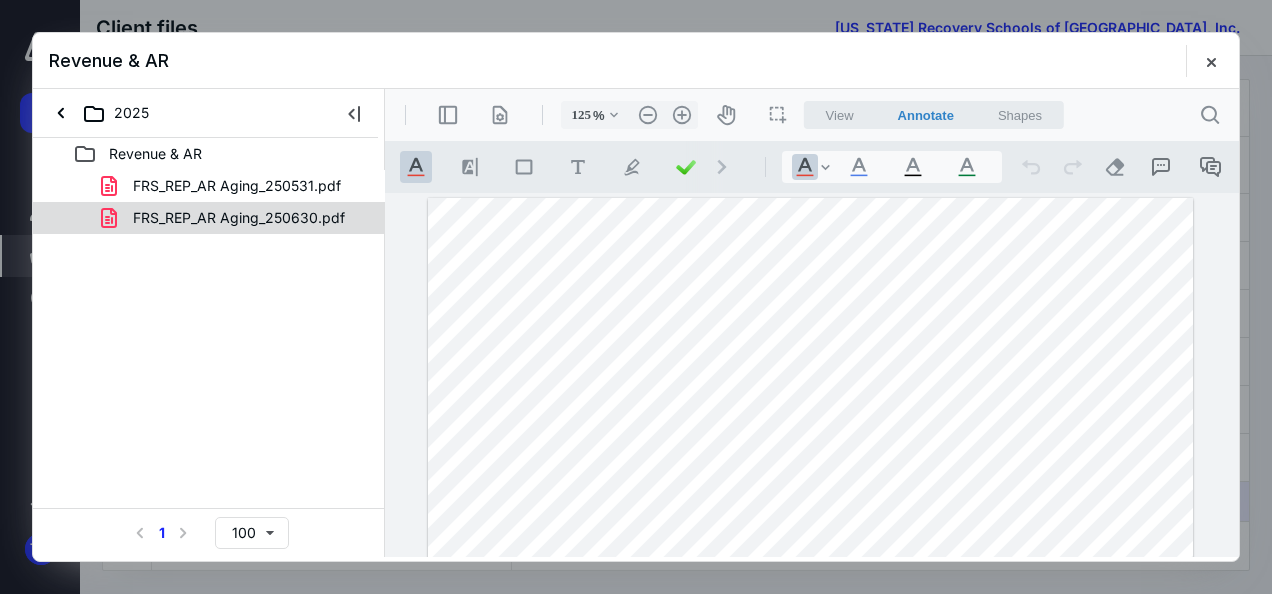 click on "FRS_REP_AR Aging_250630.pdf" at bounding box center [239, 218] 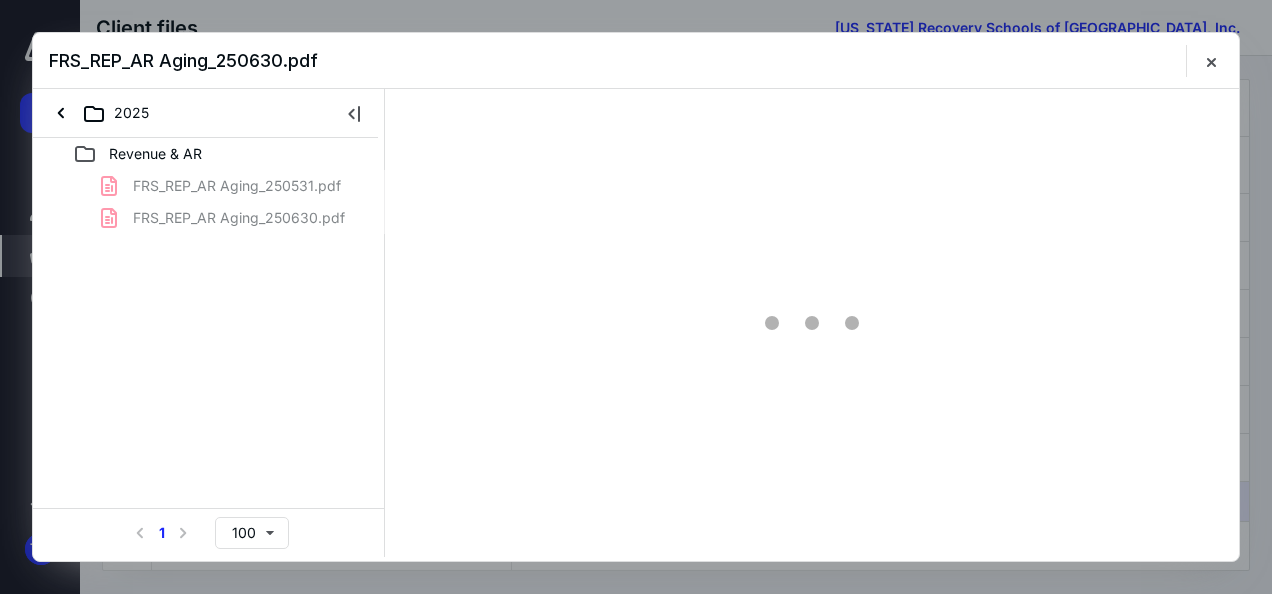 click on "FRS_REP_AR Aging_250531.pdf FRS_REP_AR Aging_250630.pdf" at bounding box center (209, 202) 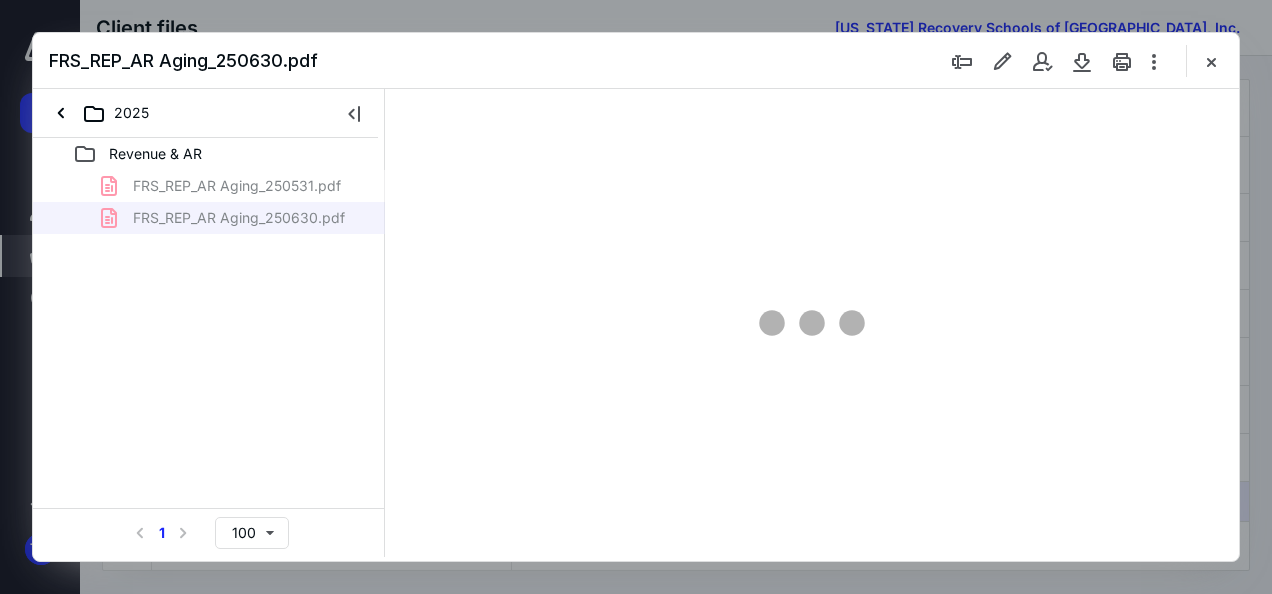 type on "46" 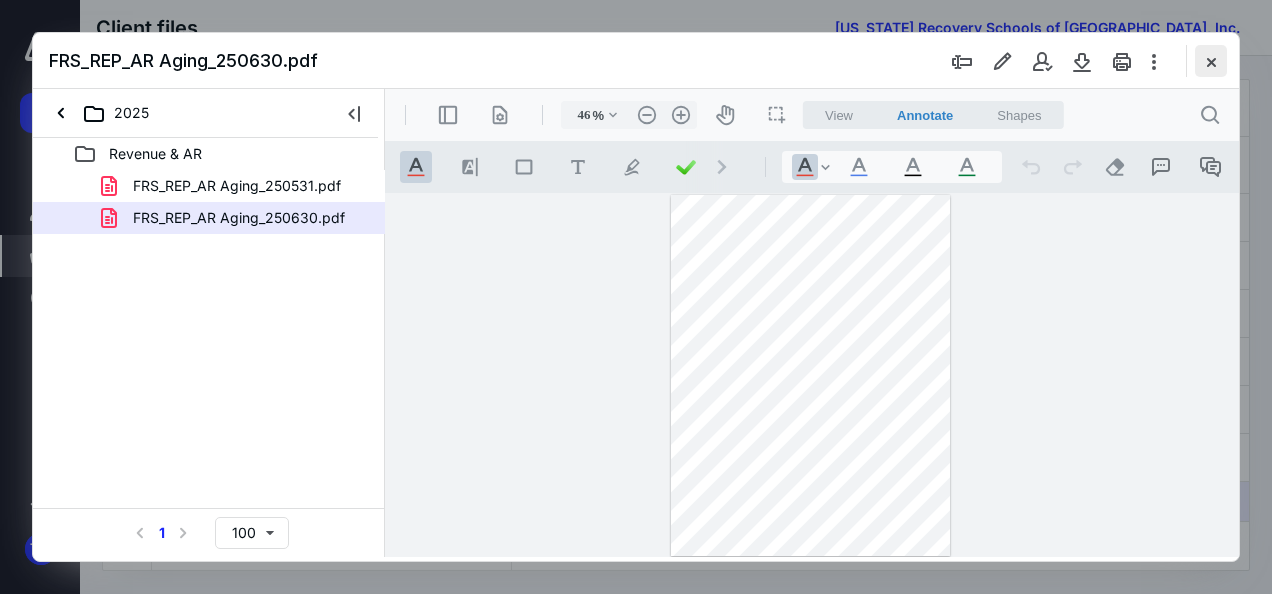 click at bounding box center (1211, 61) 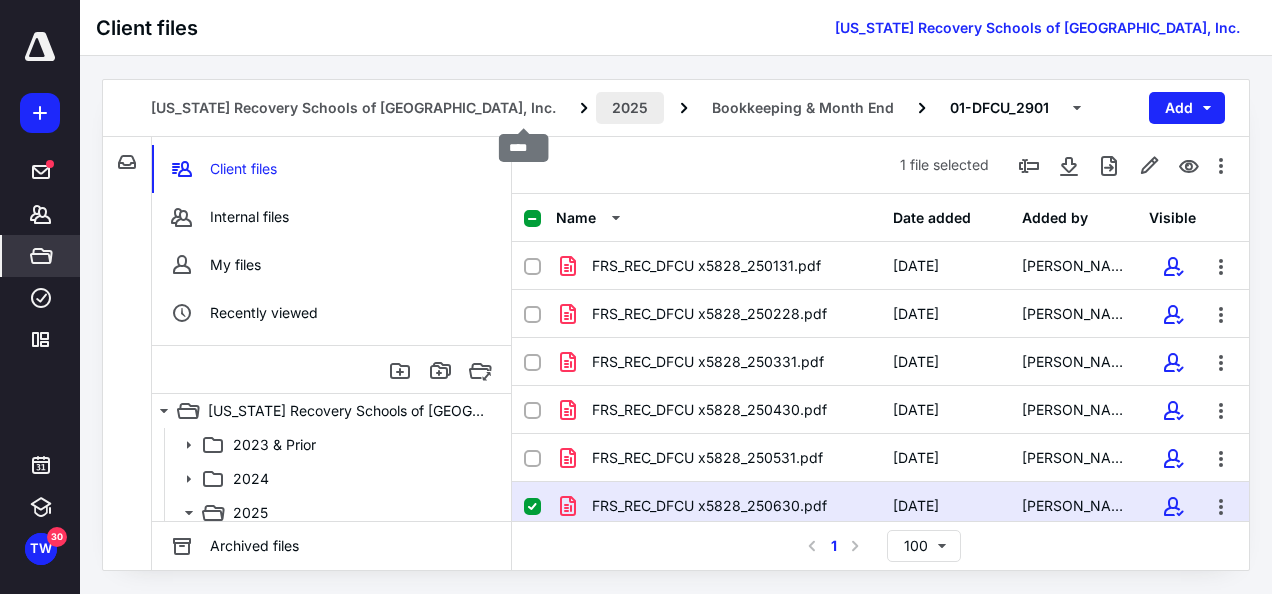 click on "2025" at bounding box center (630, 108) 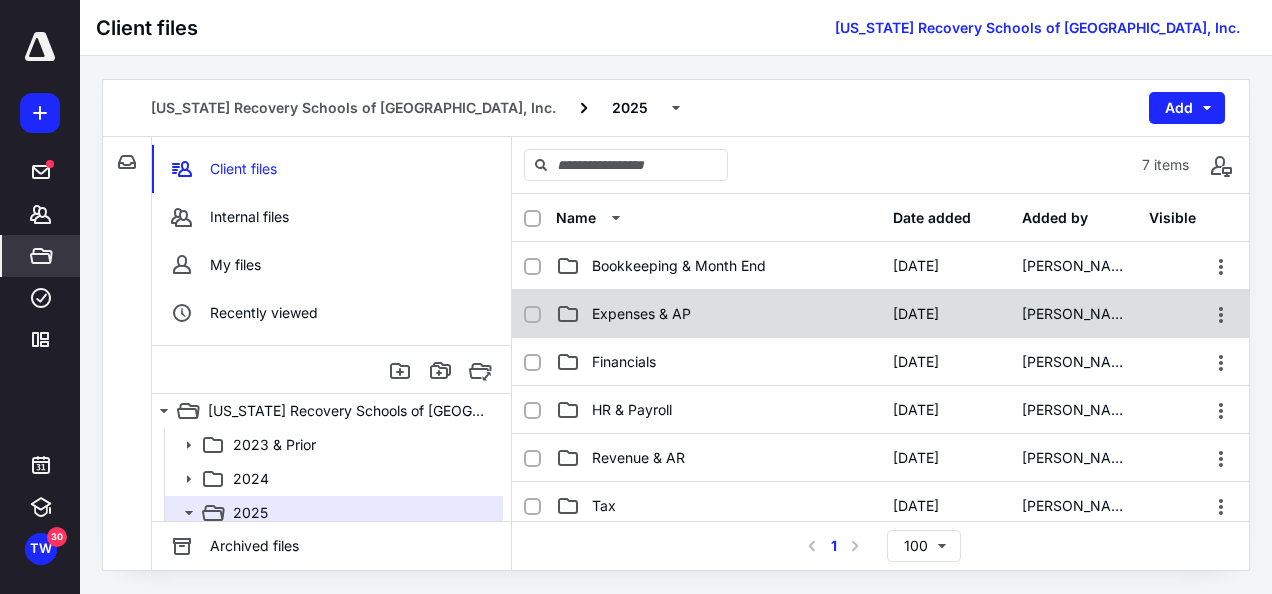 click on "Expenses & AP" at bounding box center [641, 314] 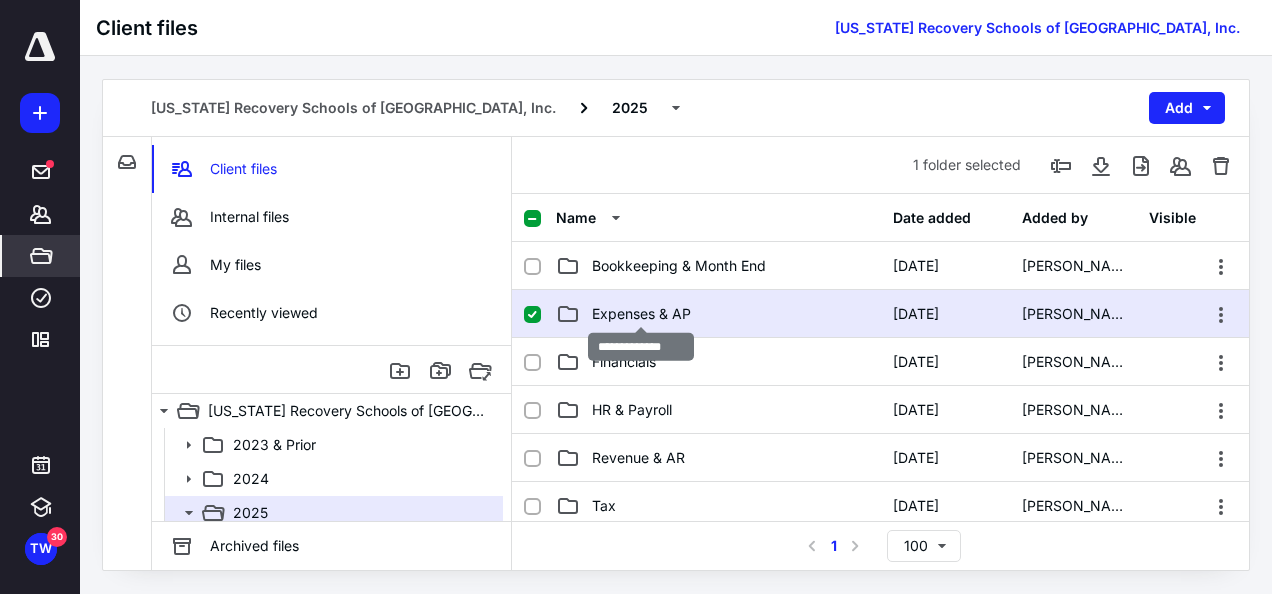 click on "Expenses & AP" at bounding box center (641, 314) 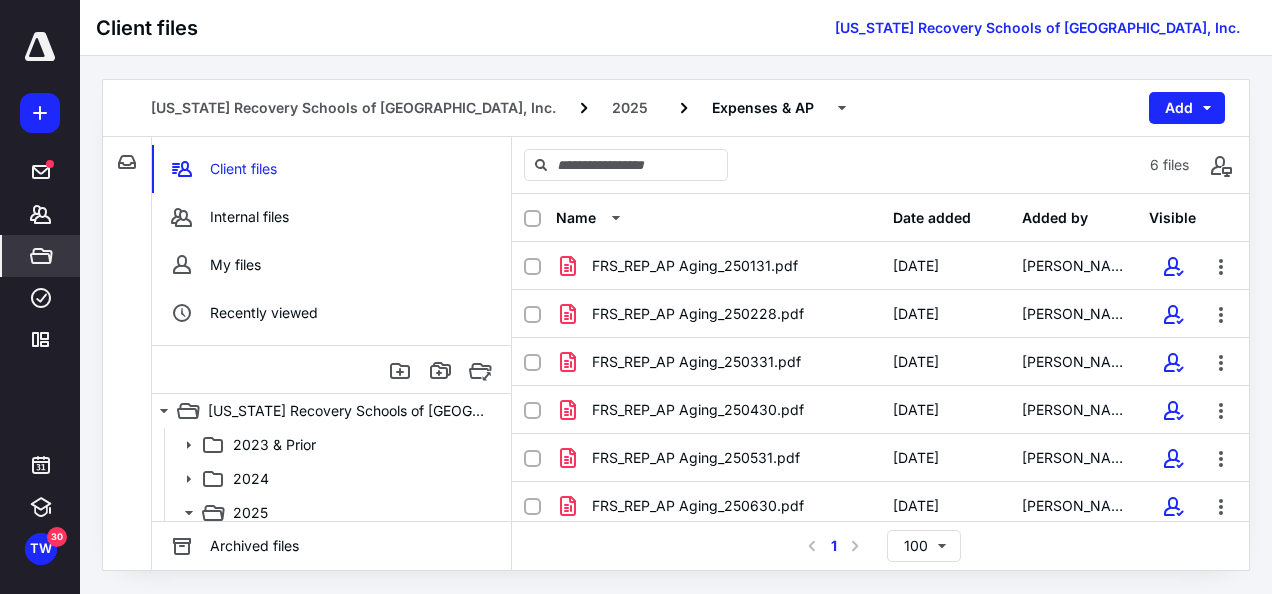 click on "FRS_REP_AP Aging_250630.pdf [DATE] [PERSON_NAME]" at bounding box center [880, 506] 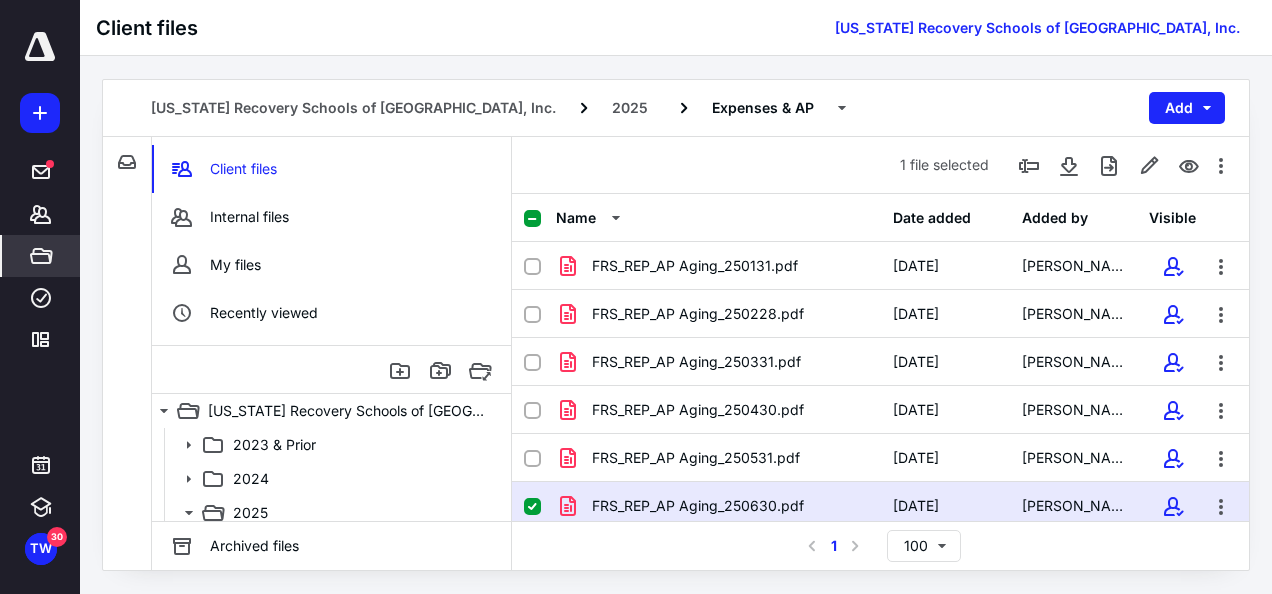 click on "FRS_REP_AP Aging_250630.pdf" at bounding box center [698, 506] 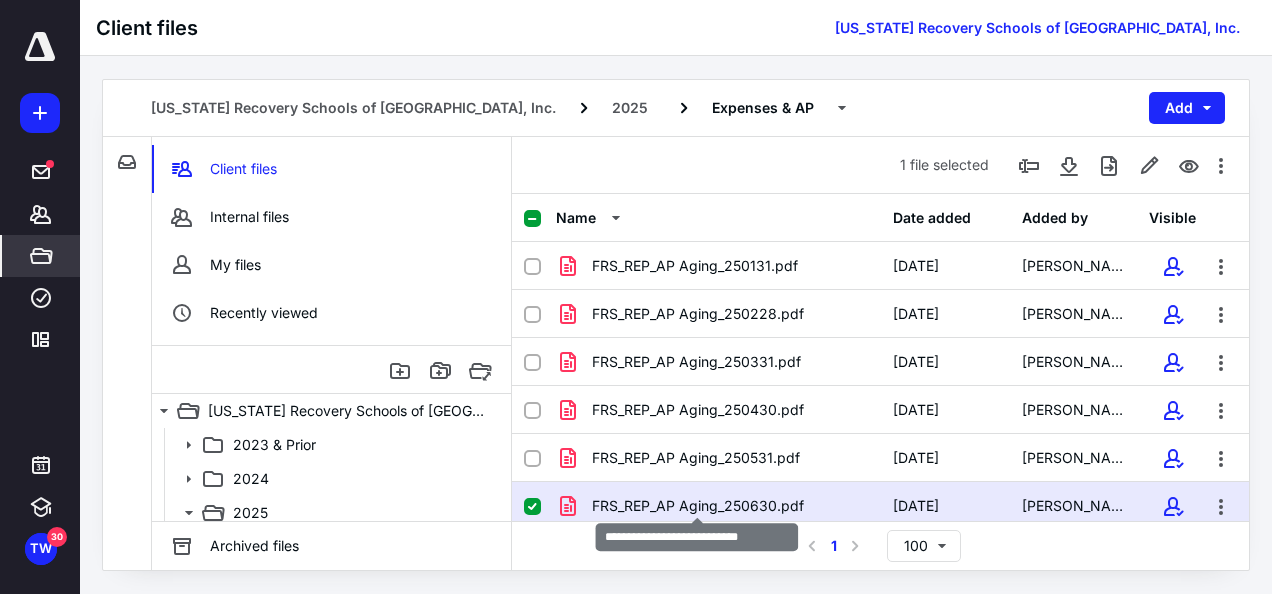 click on "FRS_REP_AP Aging_250630.pdf" at bounding box center [698, 506] 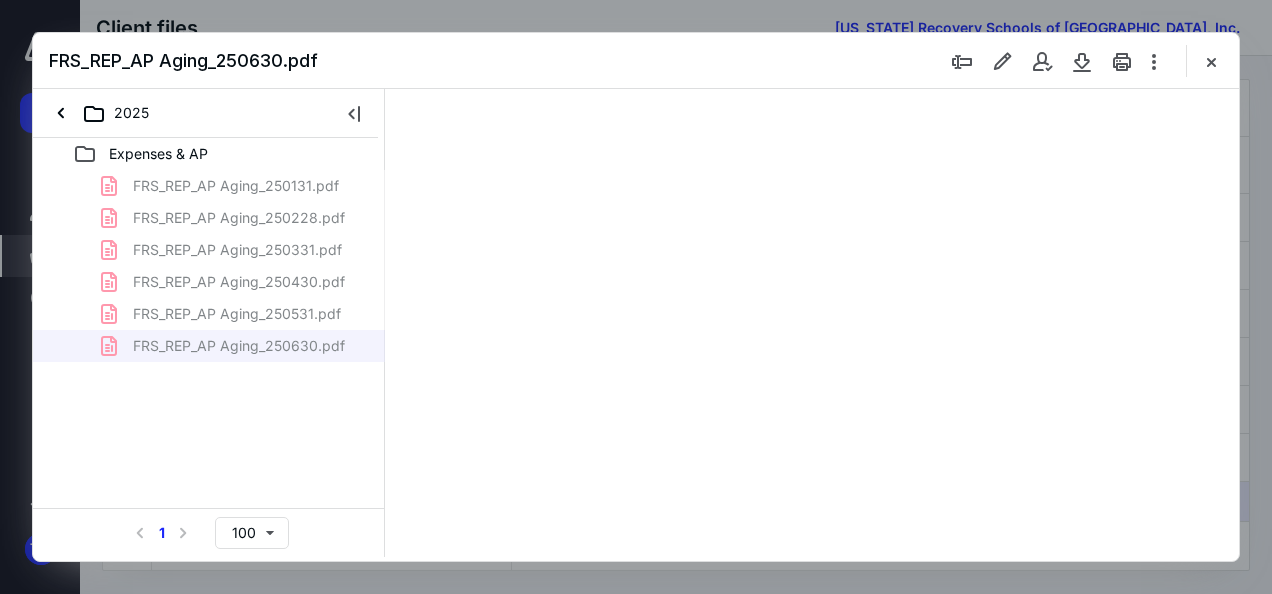 scroll, scrollTop: 0, scrollLeft: 0, axis: both 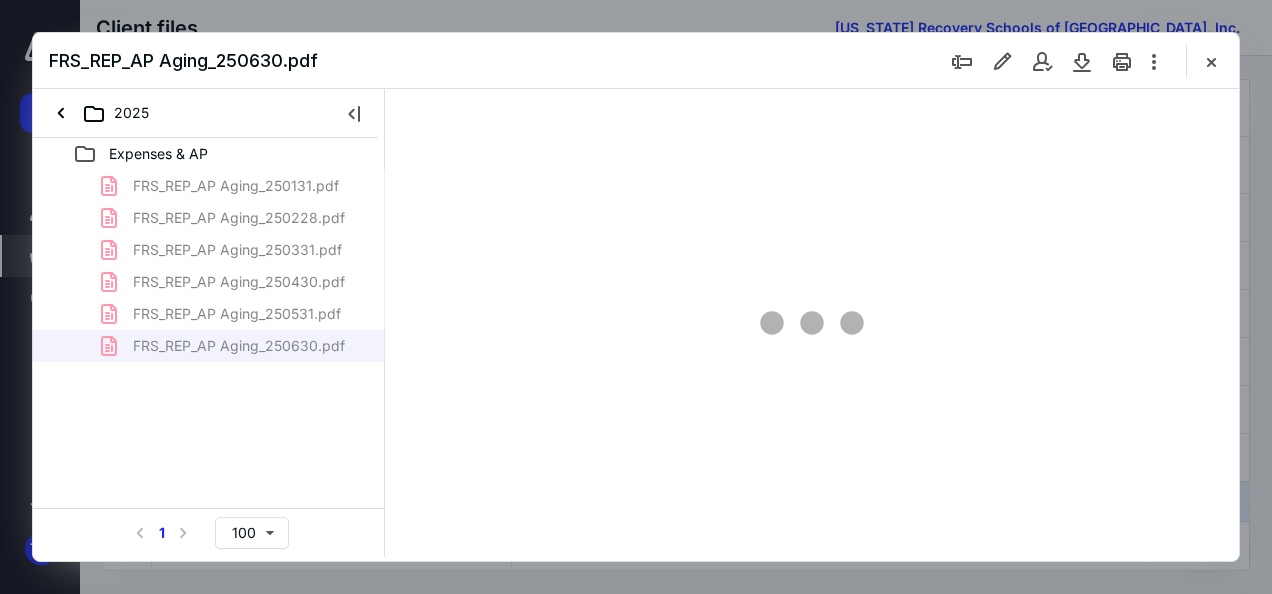 type on "46" 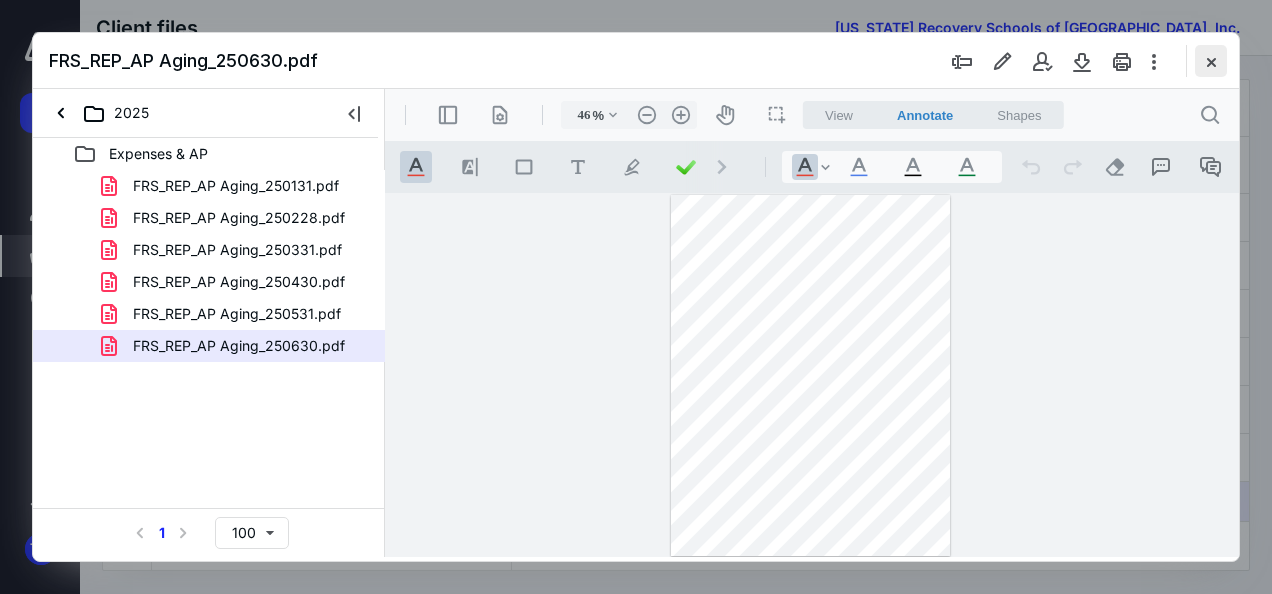 click at bounding box center [1211, 61] 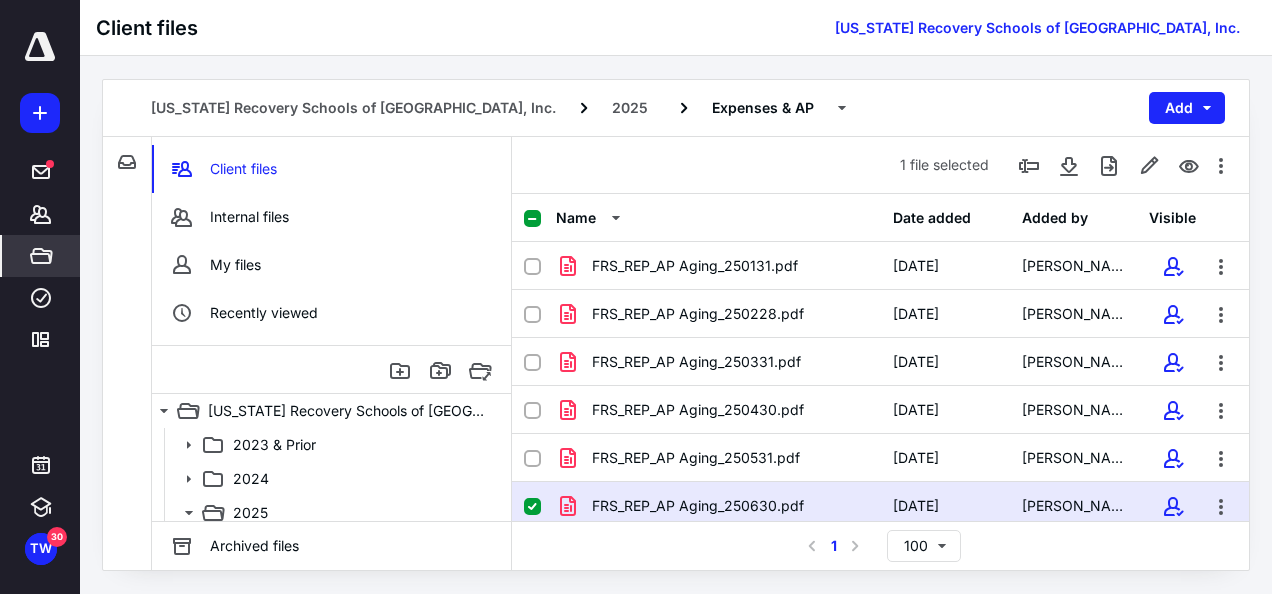 click at bounding box center (532, 507) 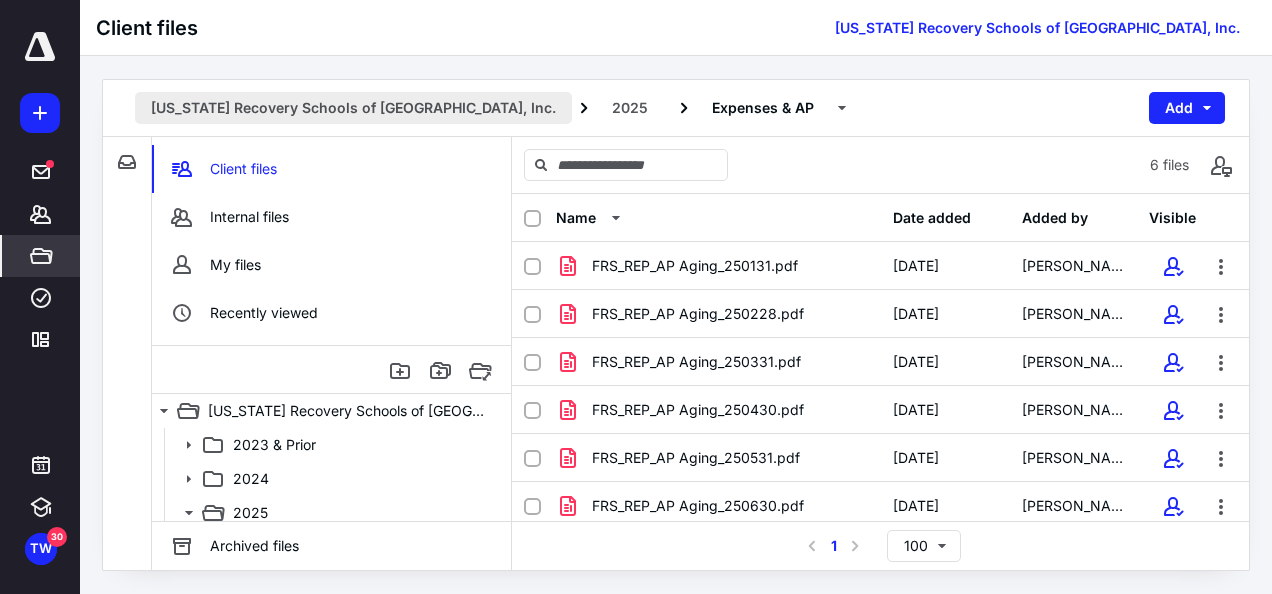 click on "[US_STATE] Recovery Schools of [GEOGRAPHIC_DATA], Inc." at bounding box center [353, 108] 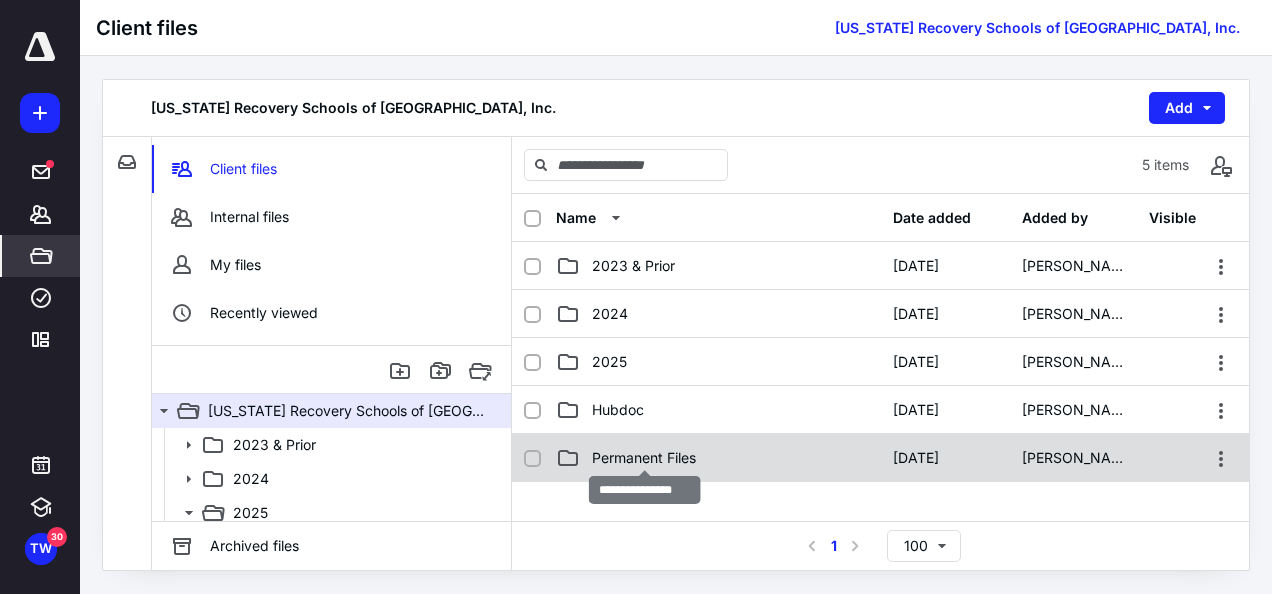 click on "Permanent Files" at bounding box center [644, 458] 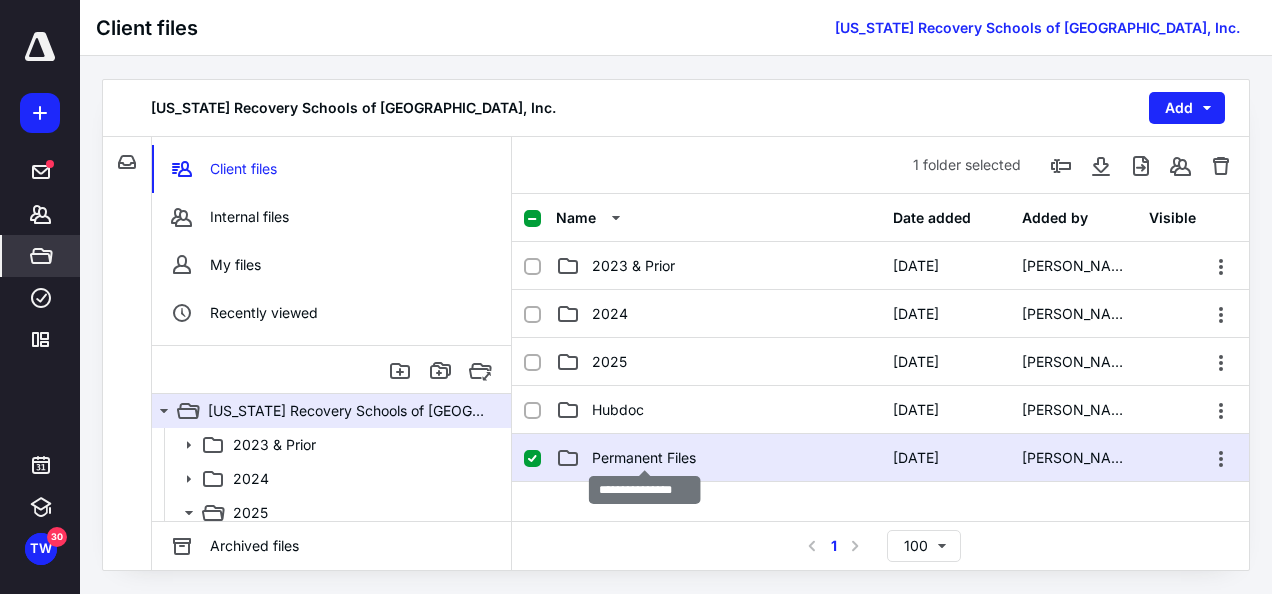 click on "Permanent Files" at bounding box center (644, 458) 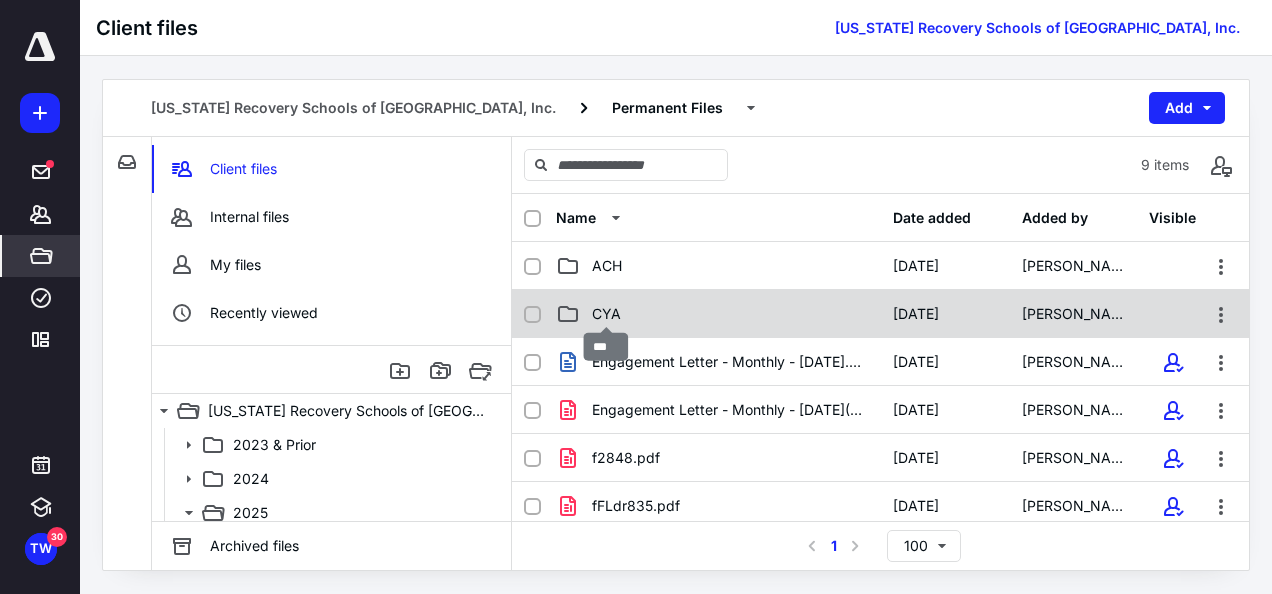 click on "CYA" at bounding box center (606, 314) 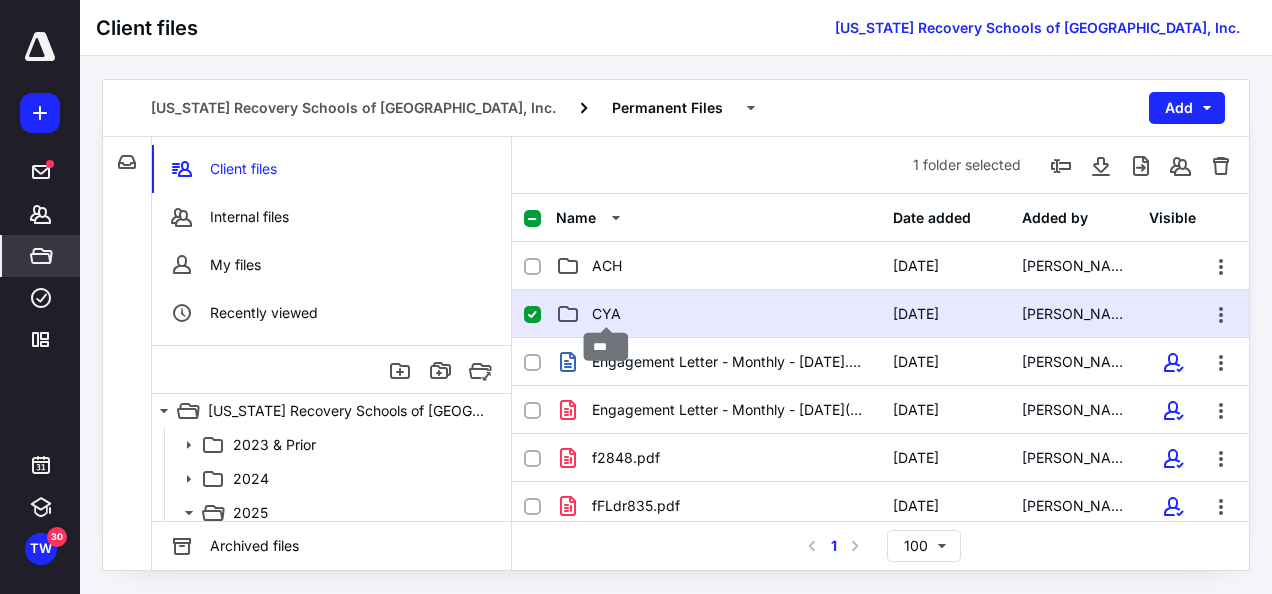 click on "CYA" at bounding box center [606, 314] 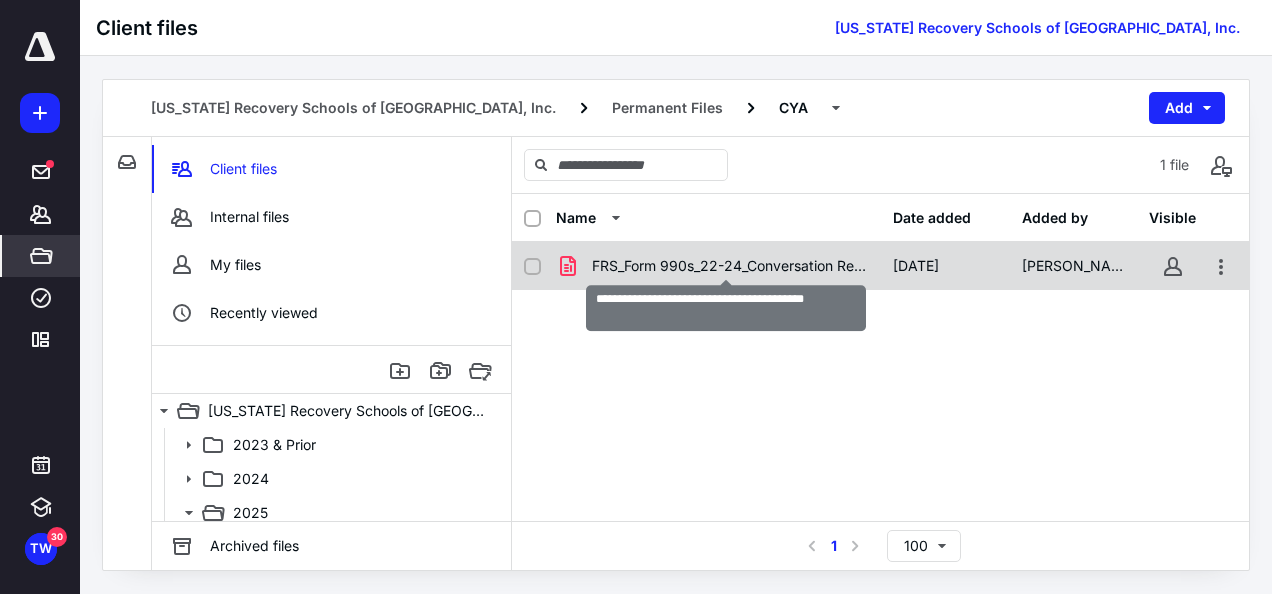 click on "FRS_Form 990s_22-24_Conversation Recap.pdf" at bounding box center (730, 266) 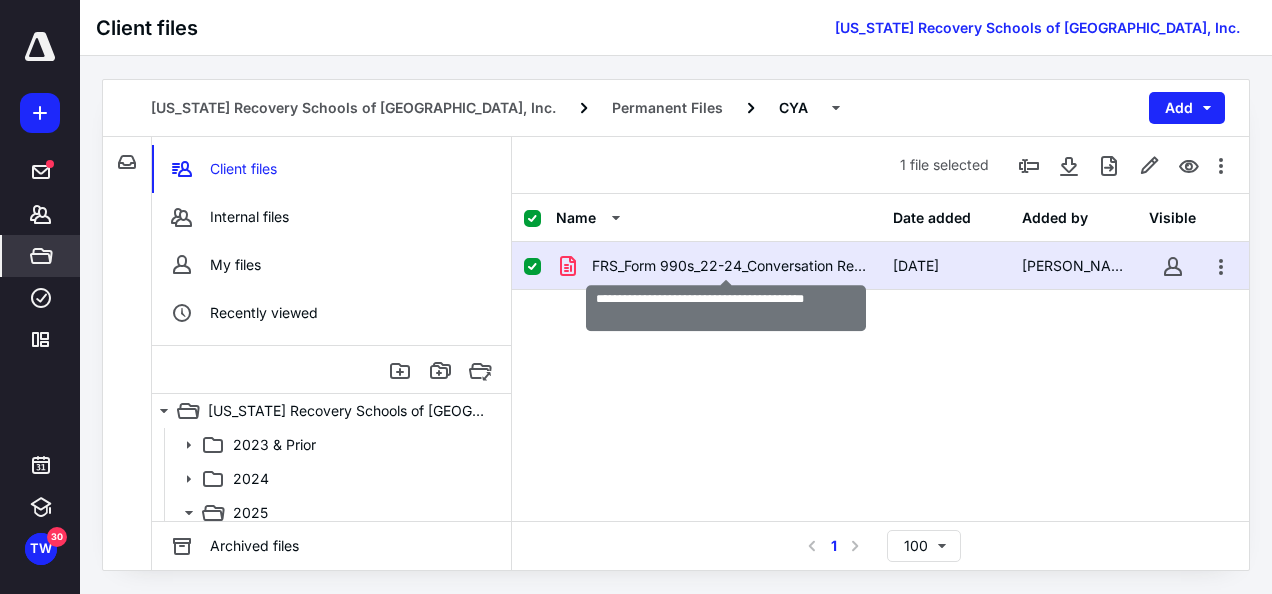 click on "FRS_Form 990s_22-24_Conversation Recap.pdf" at bounding box center (730, 266) 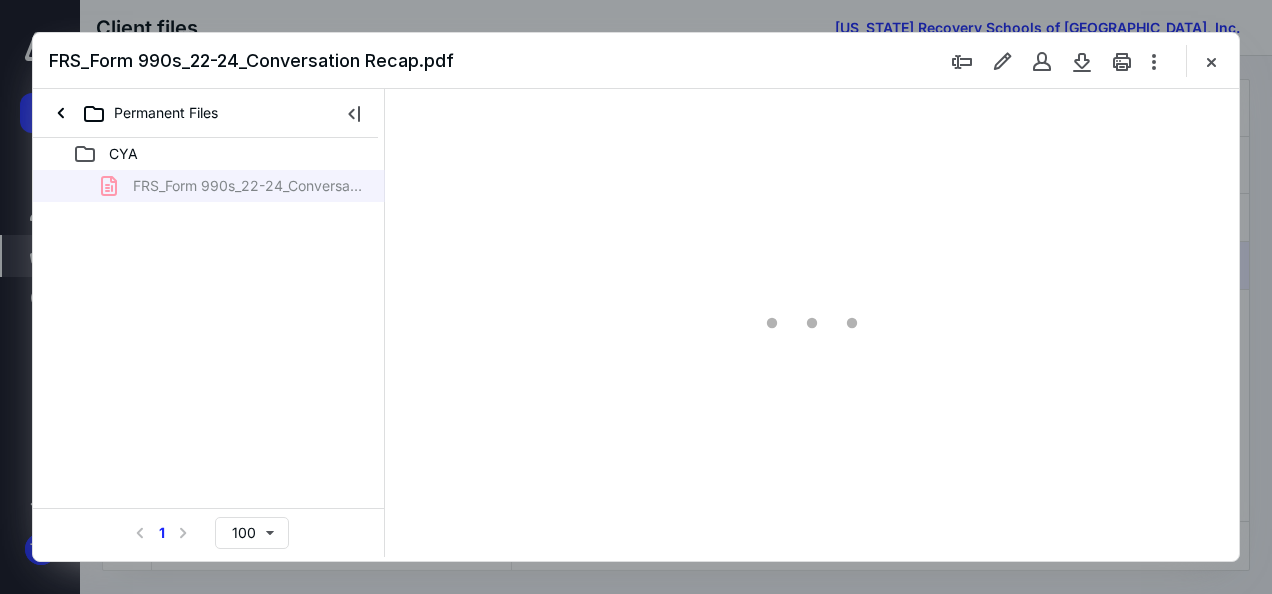 scroll, scrollTop: 0, scrollLeft: 0, axis: both 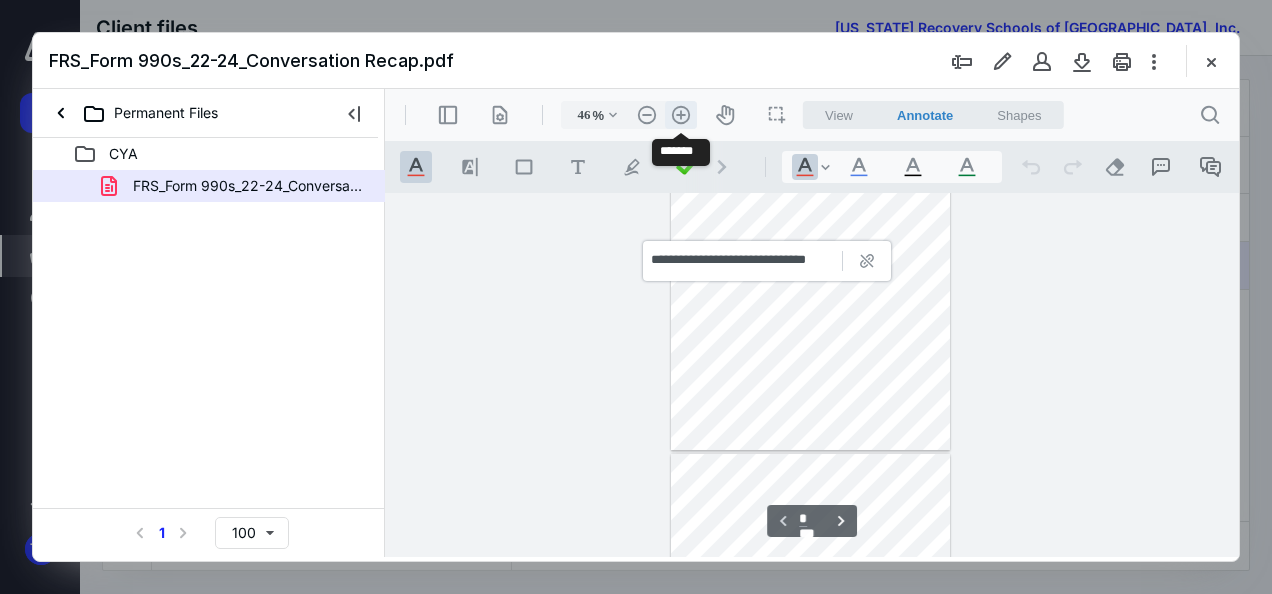 click on ".cls-1{fill:#abb0c4;} icon - header - zoom - in - line" at bounding box center [681, 115] 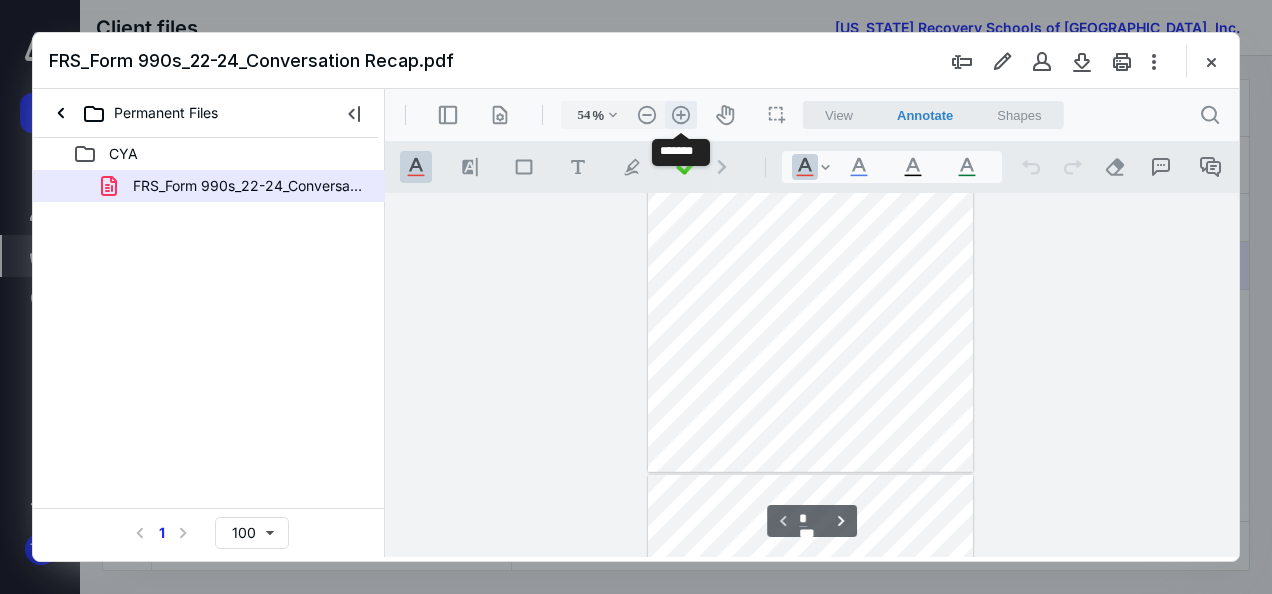 click on ".cls-1{fill:#abb0c4;} icon - header - zoom - in - line" at bounding box center (681, 115) 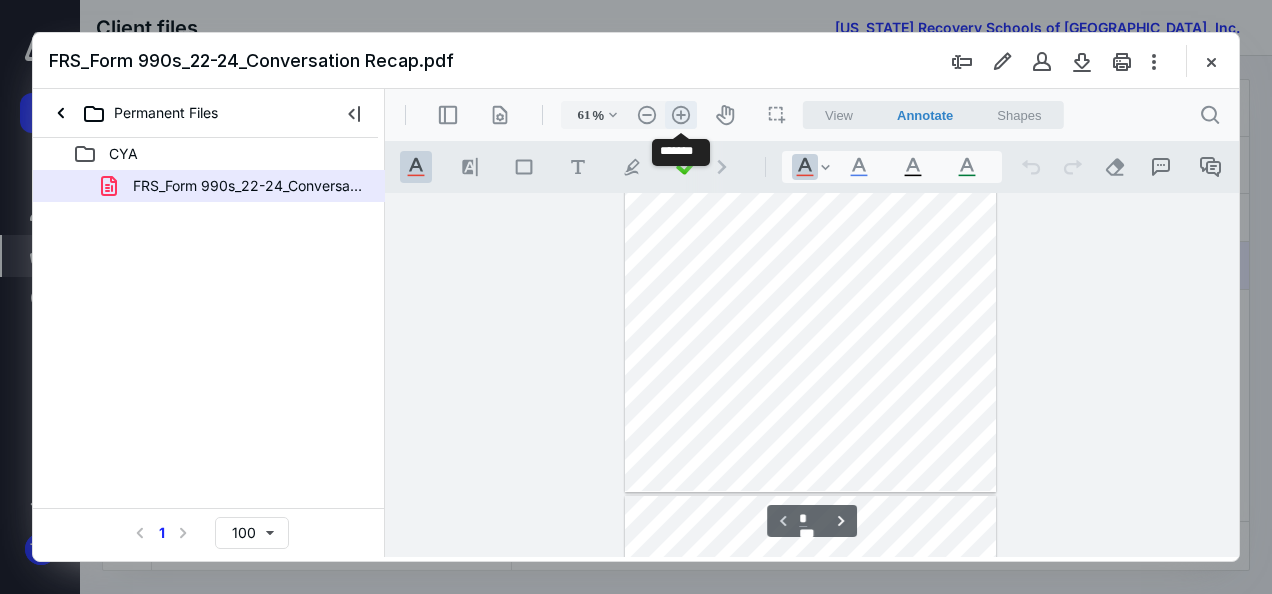 click on ".cls-1{fill:#abb0c4;} icon - header - zoom - in - line" at bounding box center (681, 115) 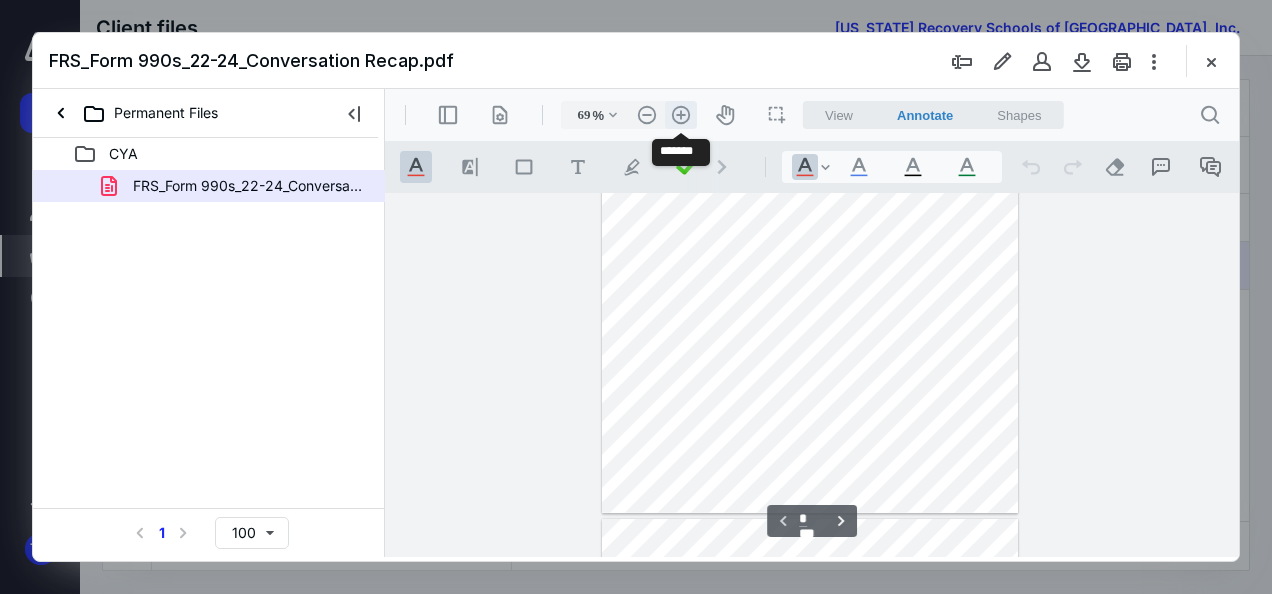 click on ".cls-1{fill:#abb0c4;} icon - header - zoom - in - line" at bounding box center [681, 115] 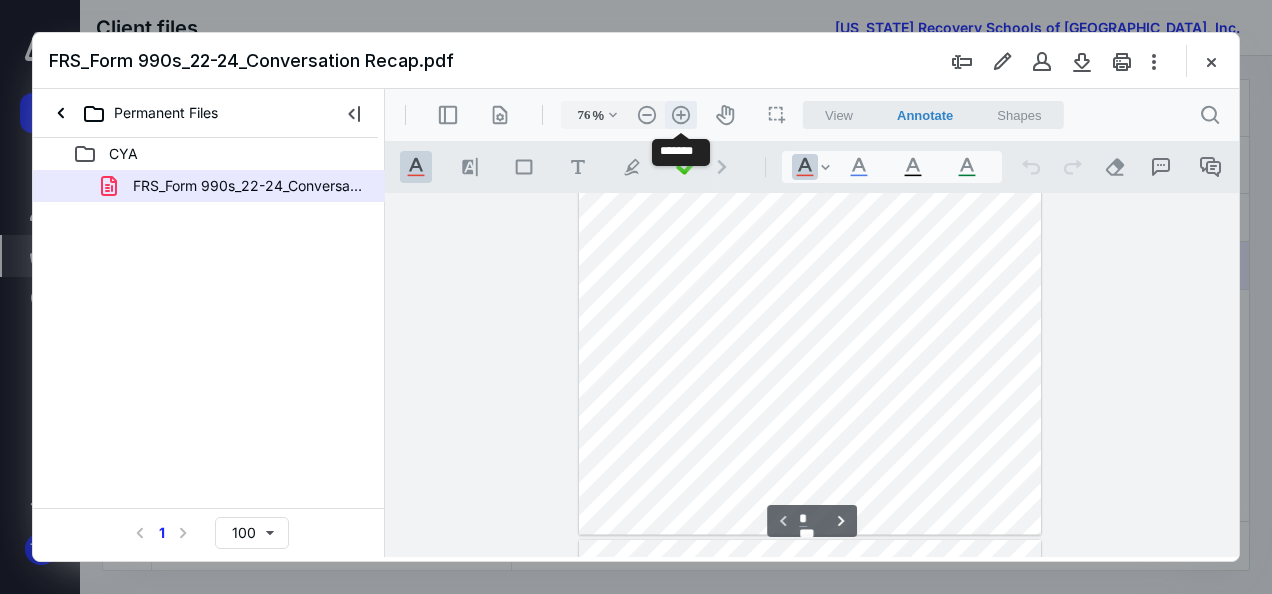 click on ".cls-1{fill:#abb0c4;} icon - header - zoom - in - line" at bounding box center (681, 115) 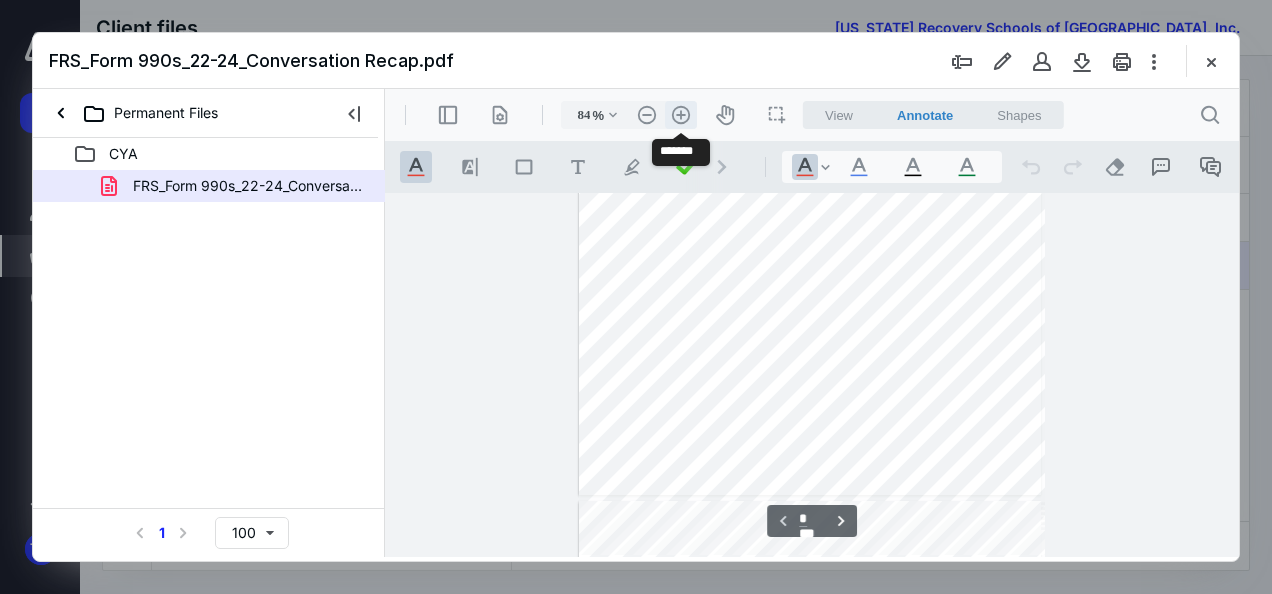 click on ".cls-1{fill:#abb0c4;} icon - header - zoom - in - line" at bounding box center (681, 115) 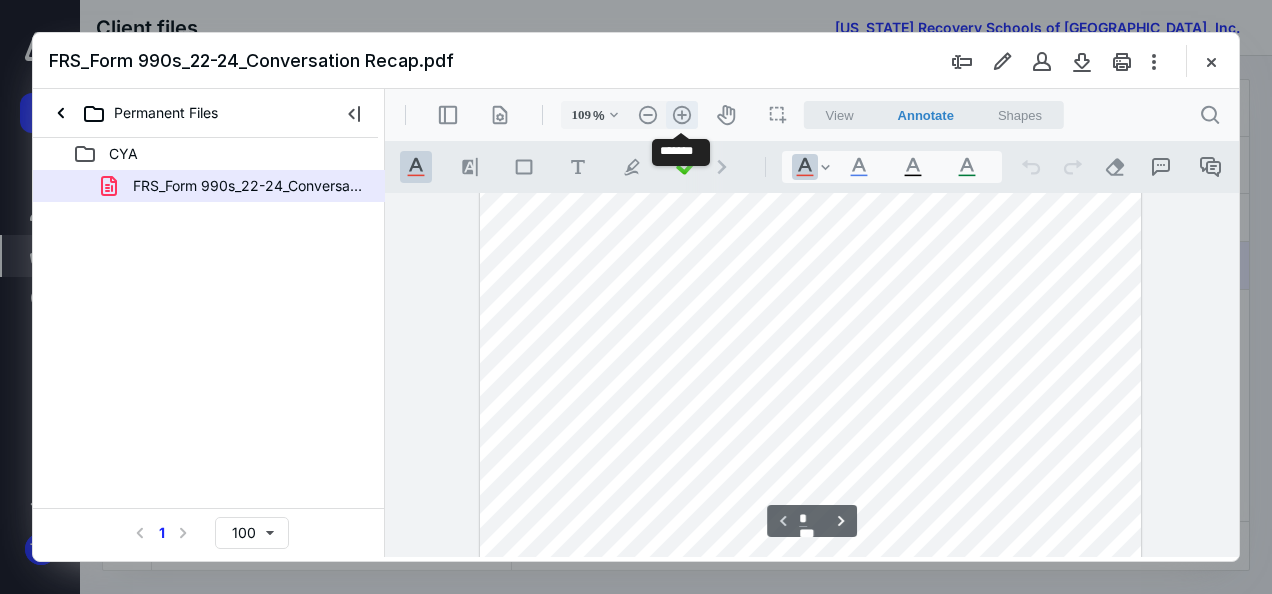 click on ".cls-1{fill:#abb0c4;} icon - header - zoom - in - line" at bounding box center (682, 115) 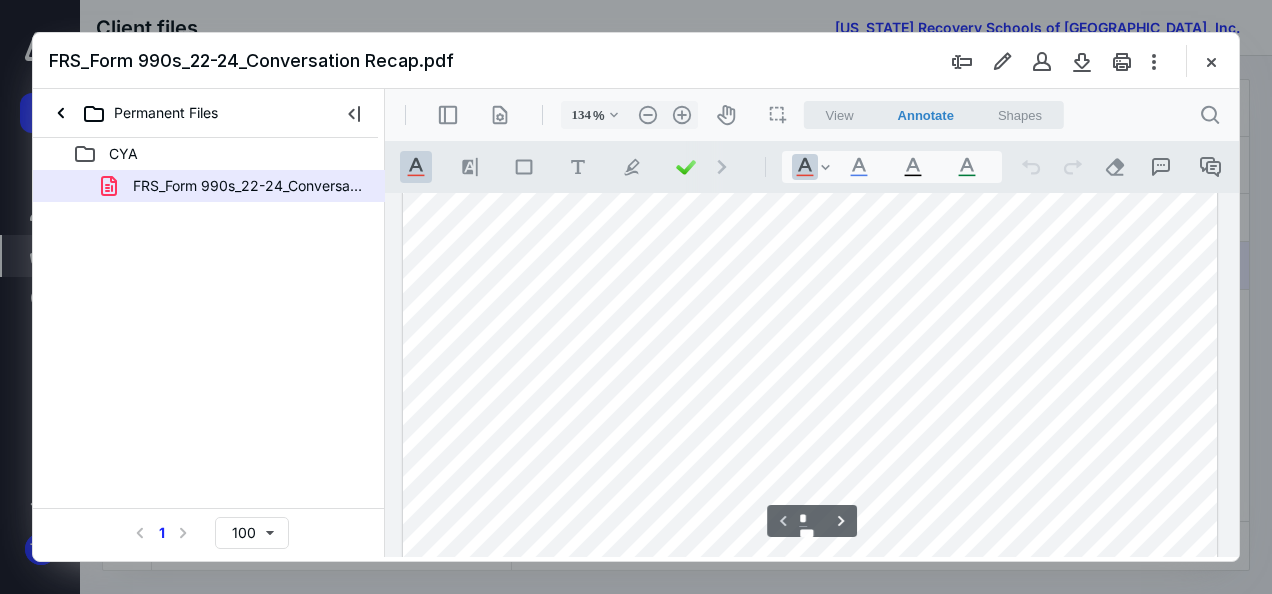 scroll, scrollTop: 186, scrollLeft: 0, axis: vertical 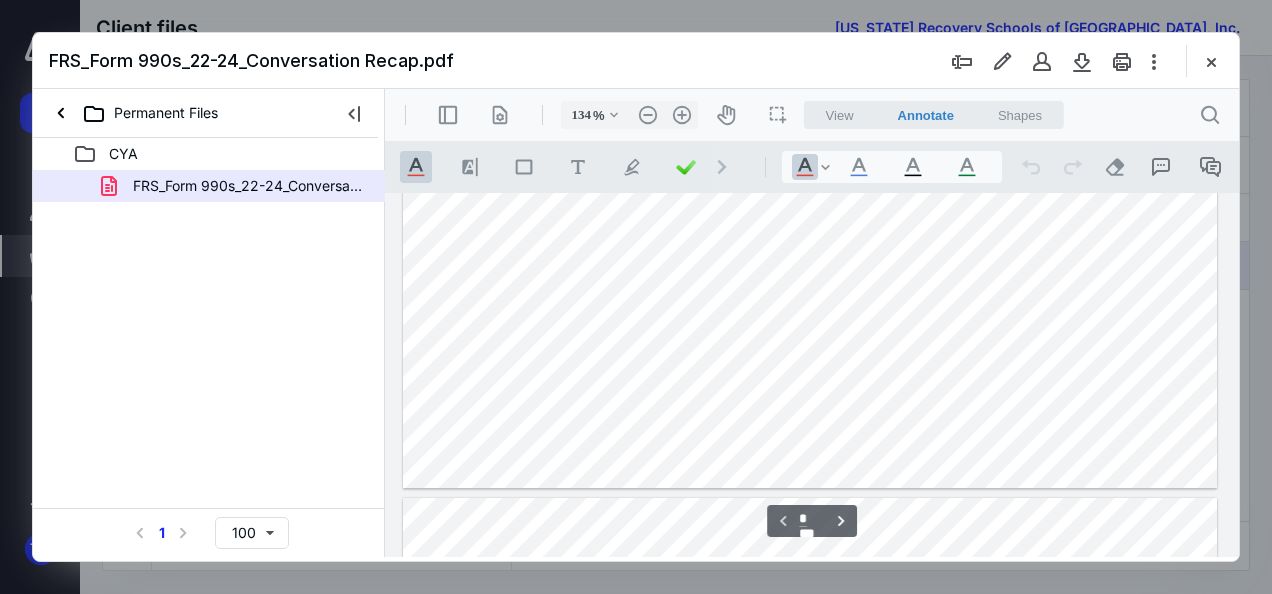 type on "*" 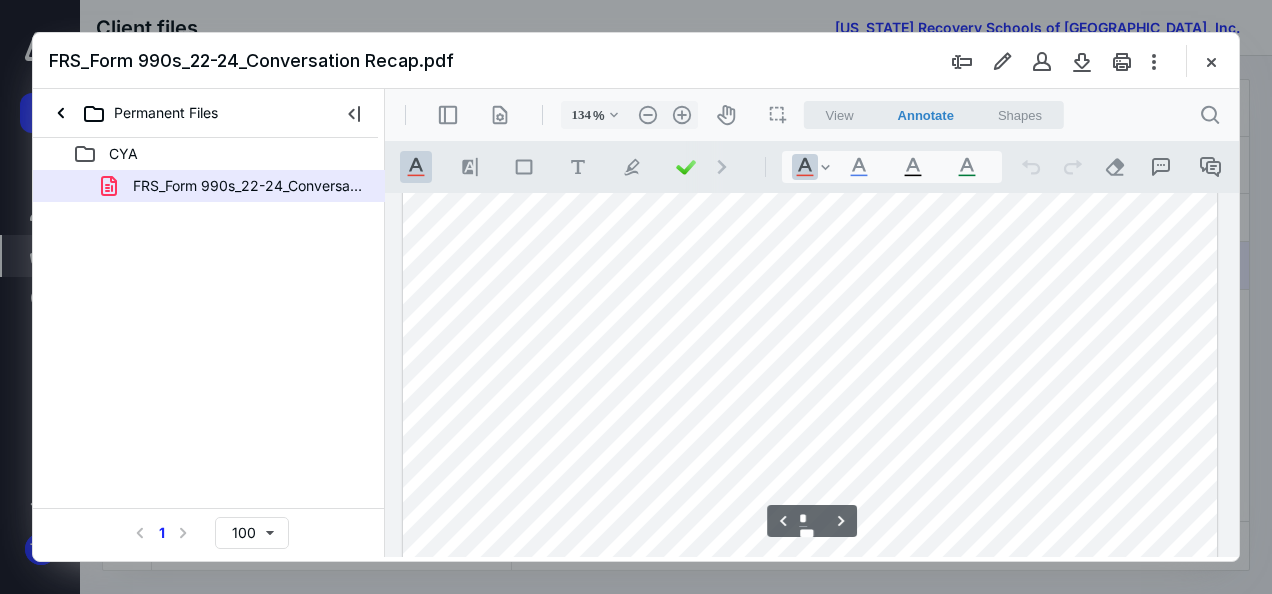 scroll, scrollTop: 1690, scrollLeft: 0, axis: vertical 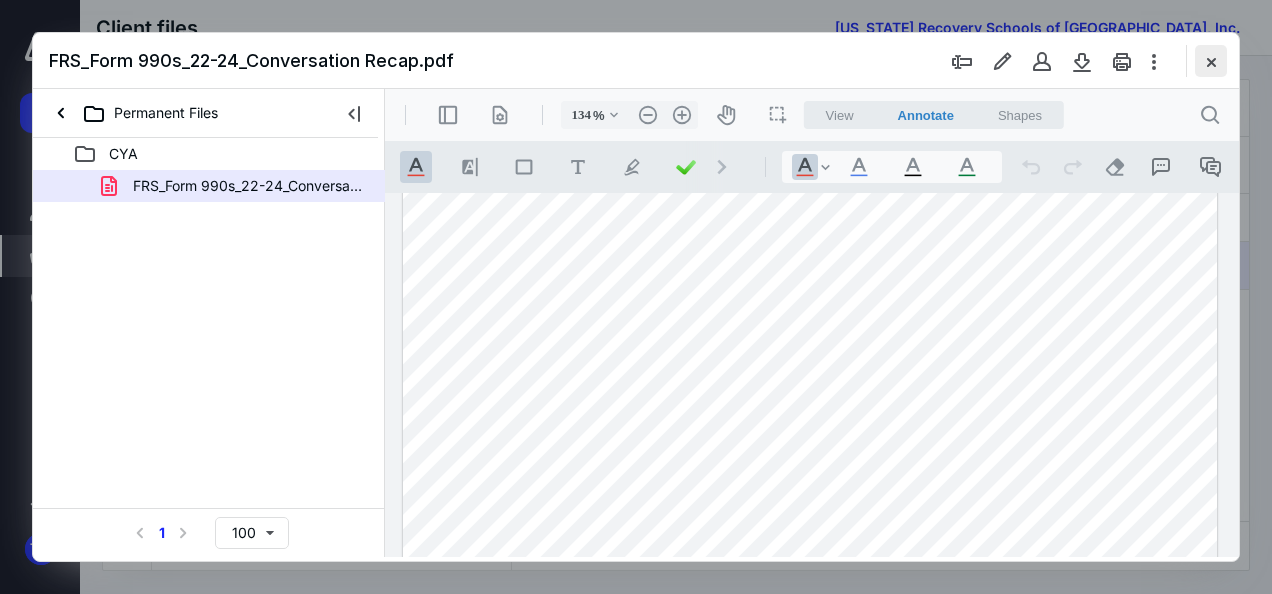 click at bounding box center [1211, 61] 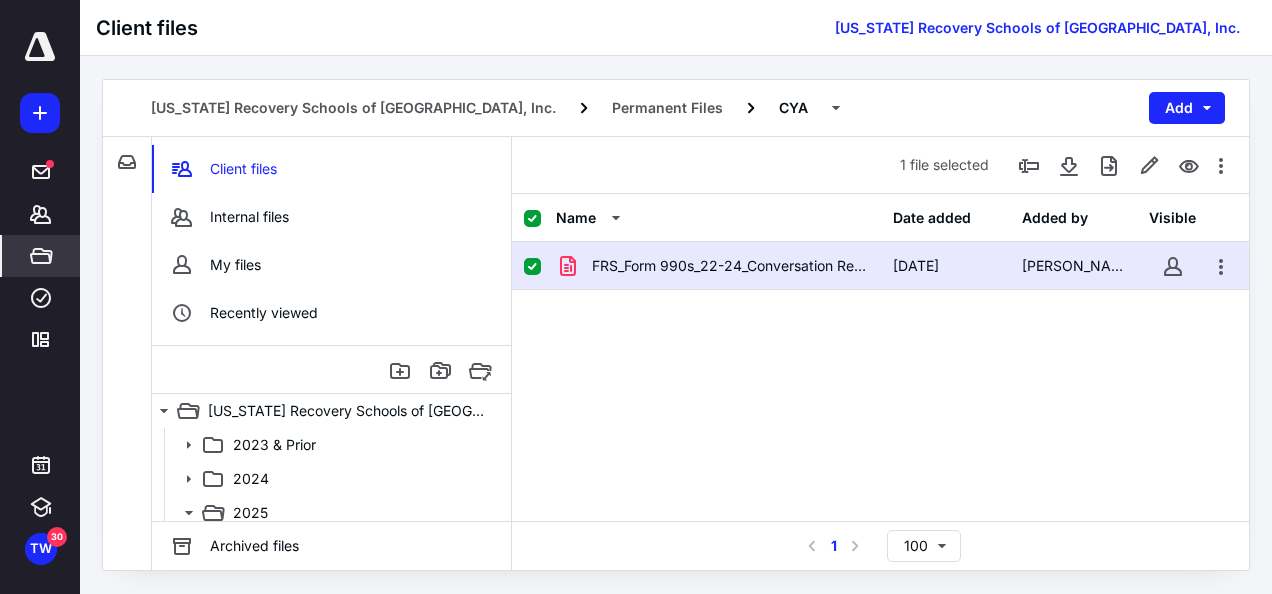 click at bounding box center (532, 267) 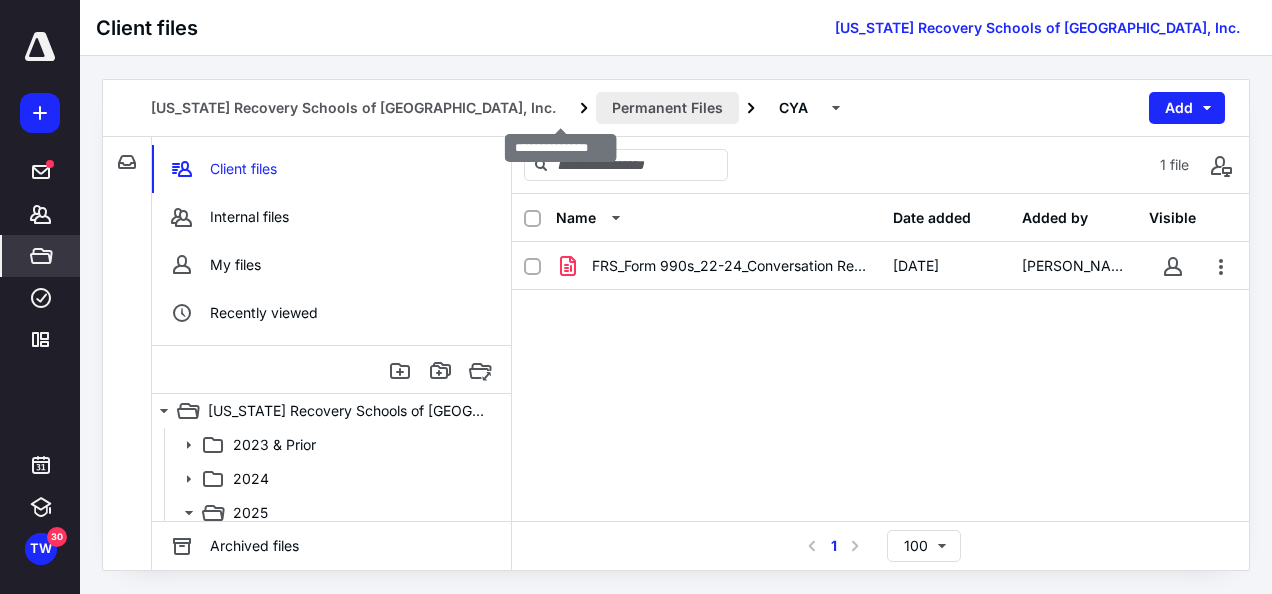 click on "Permanent Files" at bounding box center (667, 108) 